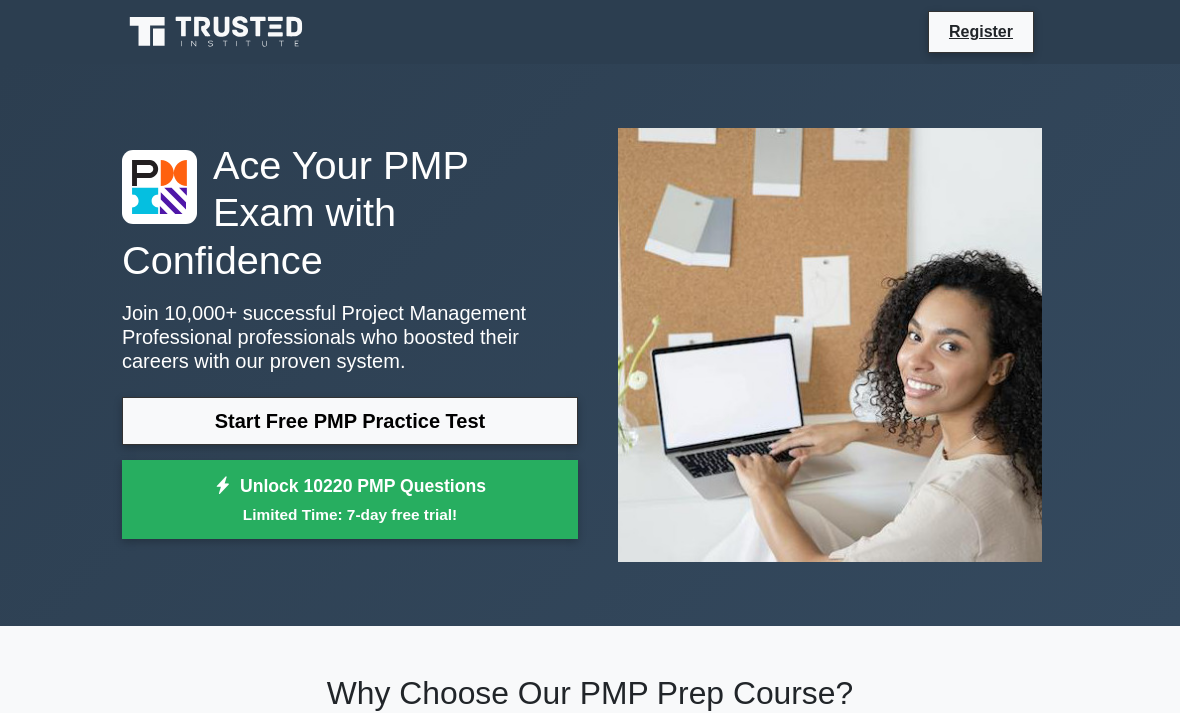 scroll, scrollTop: 0, scrollLeft: 0, axis: both 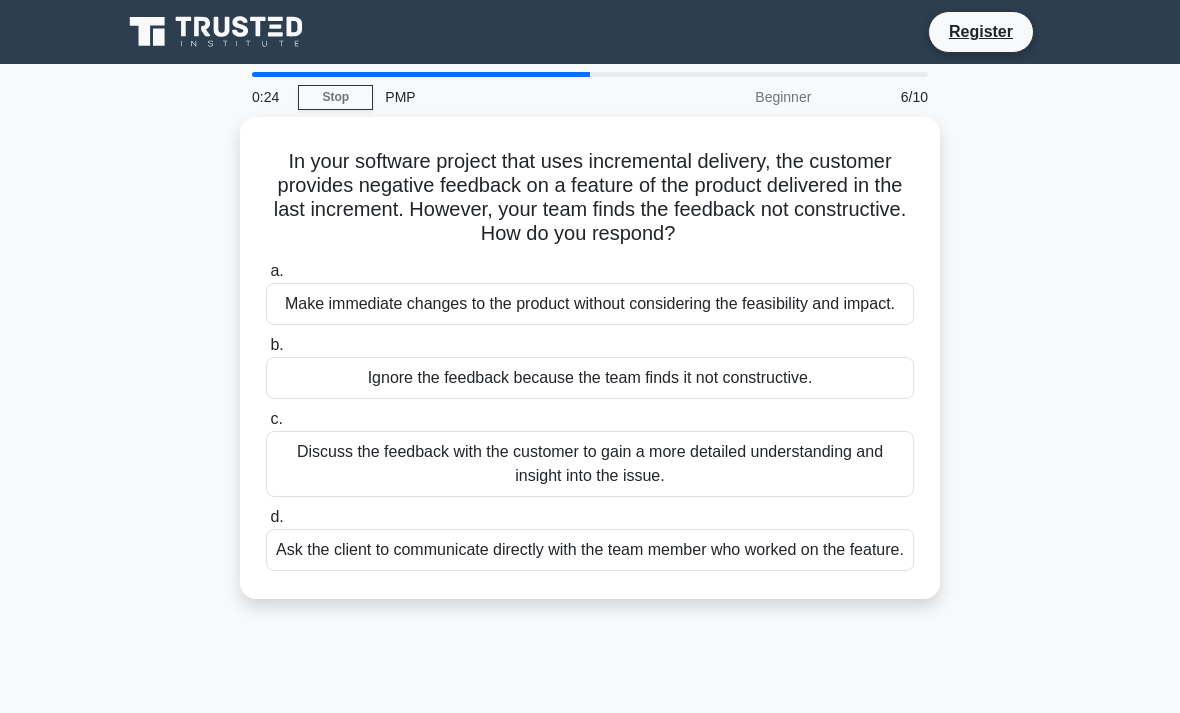 click on "Discuss the feedback with the customer to gain a more detailed understanding and insight into the issue." at bounding box center (590, 464) 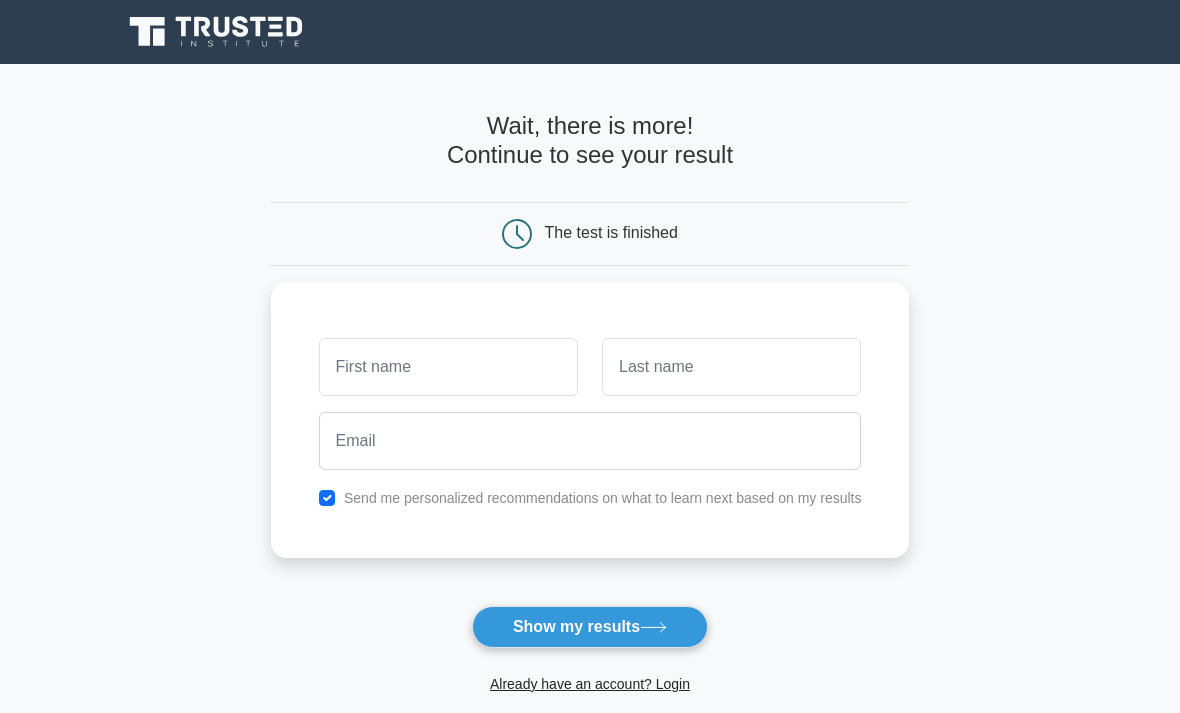 scroll, scrollTop: 0, scrollLeft: 0, axis: both 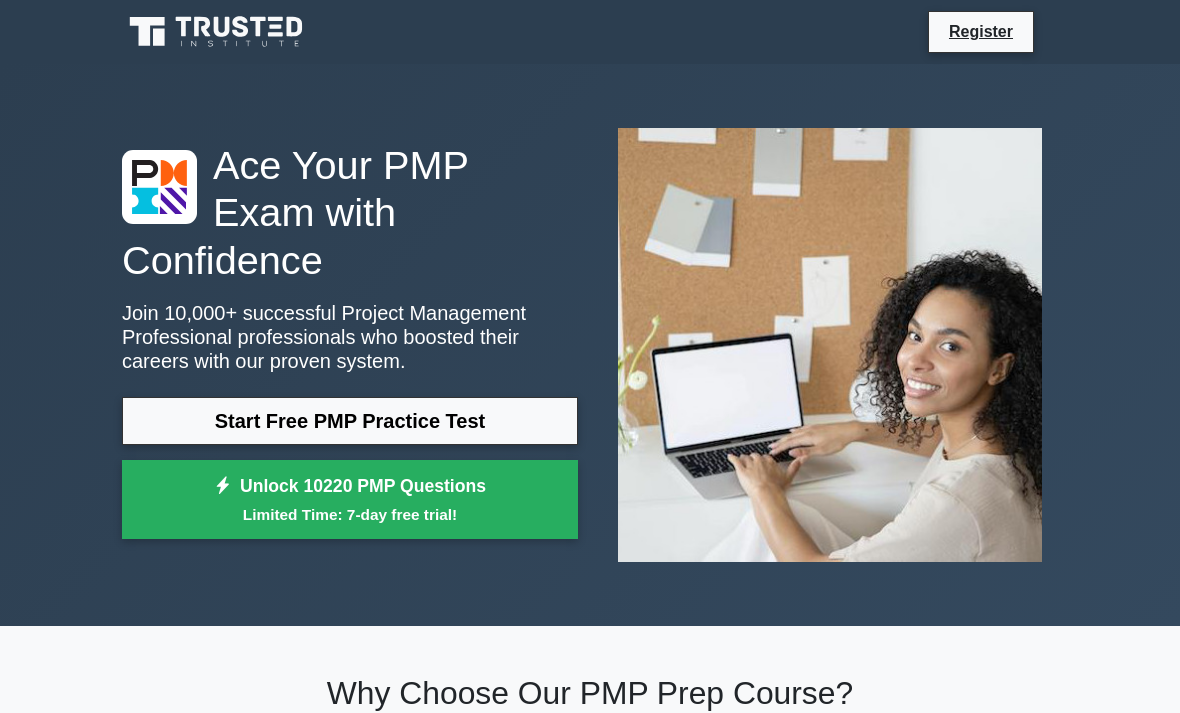 click on "Start Free PMP Practice Test" at bounding box center [350, 421] 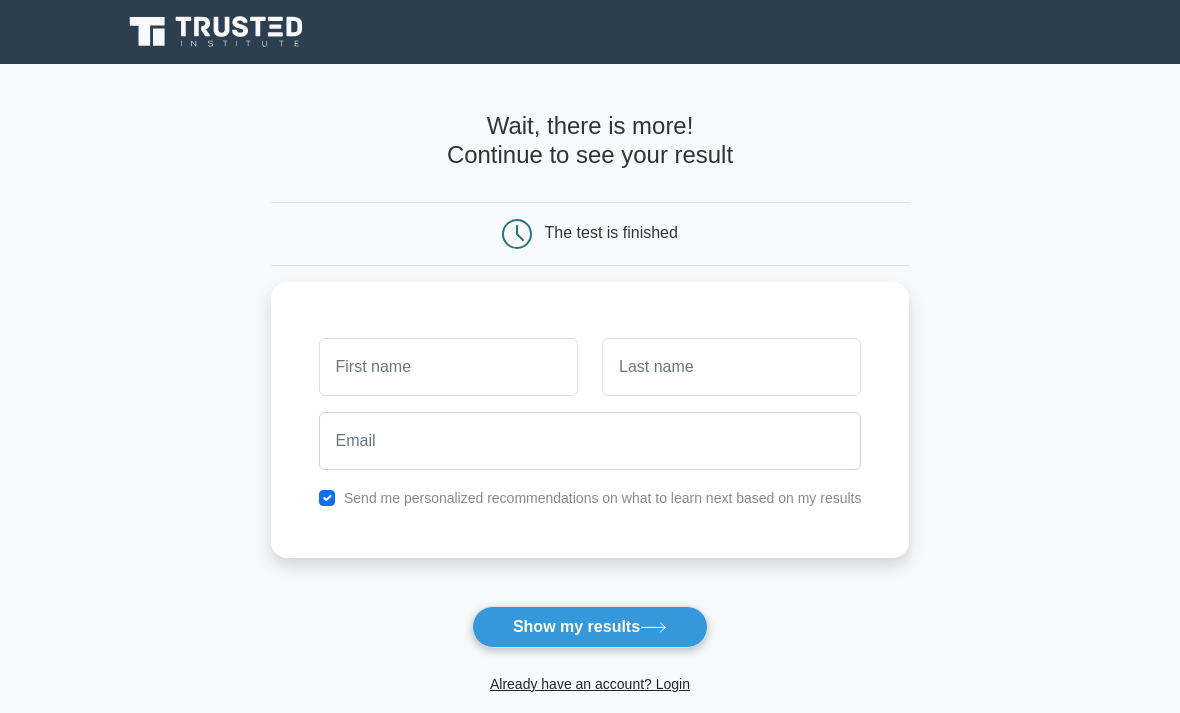 scroll, scrollTop: 0, scrollLeft: 0, axis: both 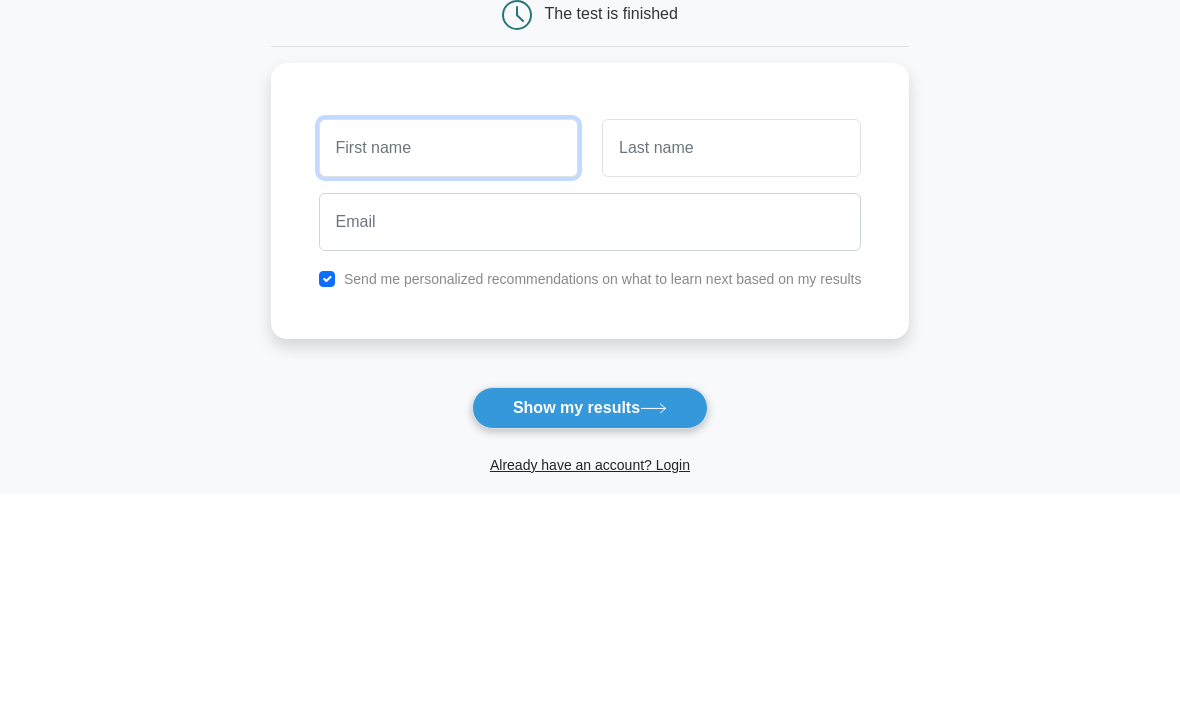 type on "[FIRST]" 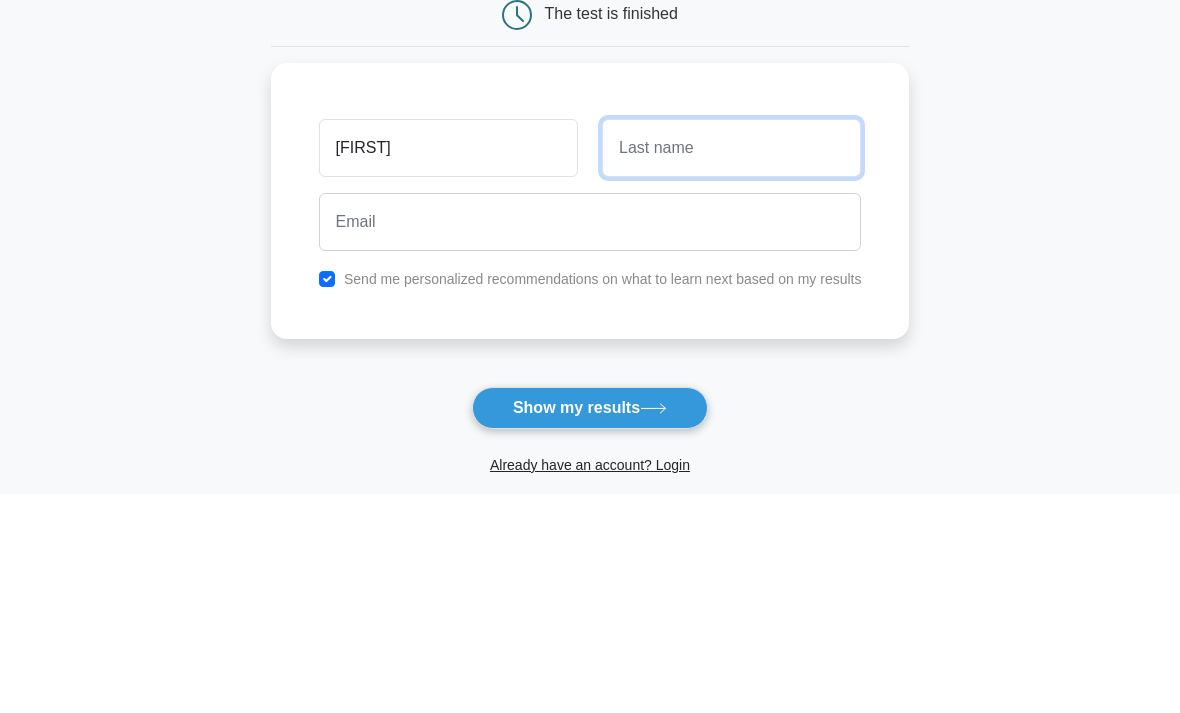 type on "[LAST]" 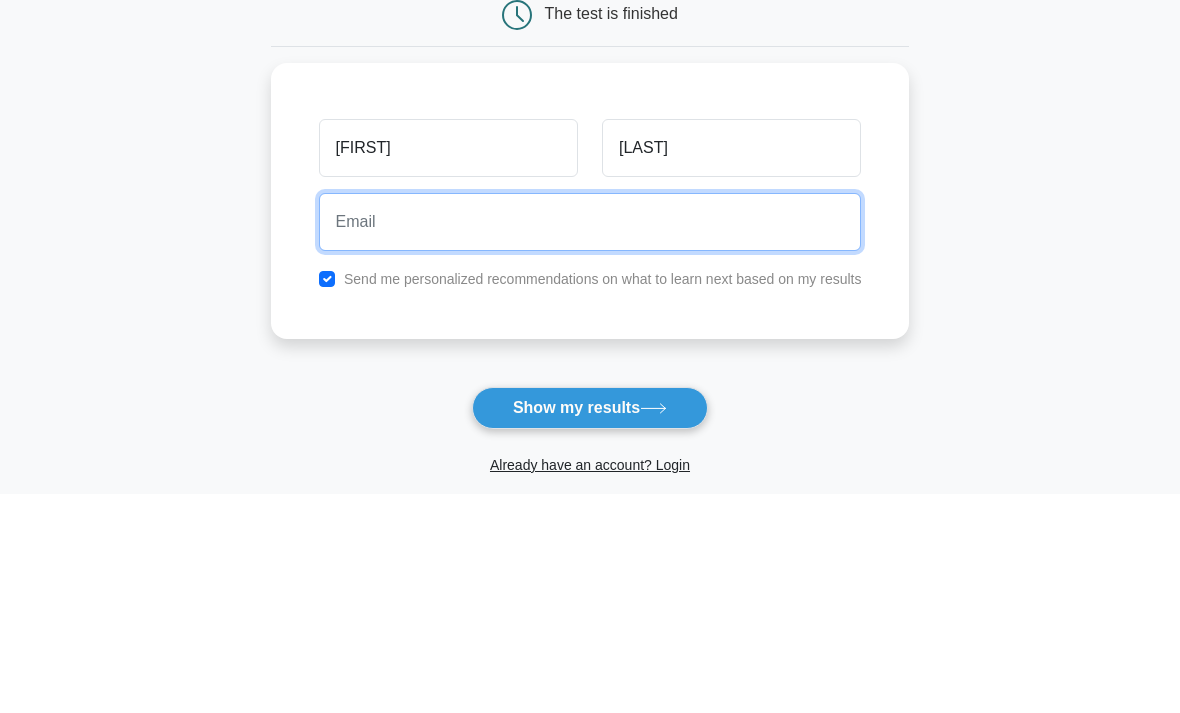 type on "[EMAIL]" 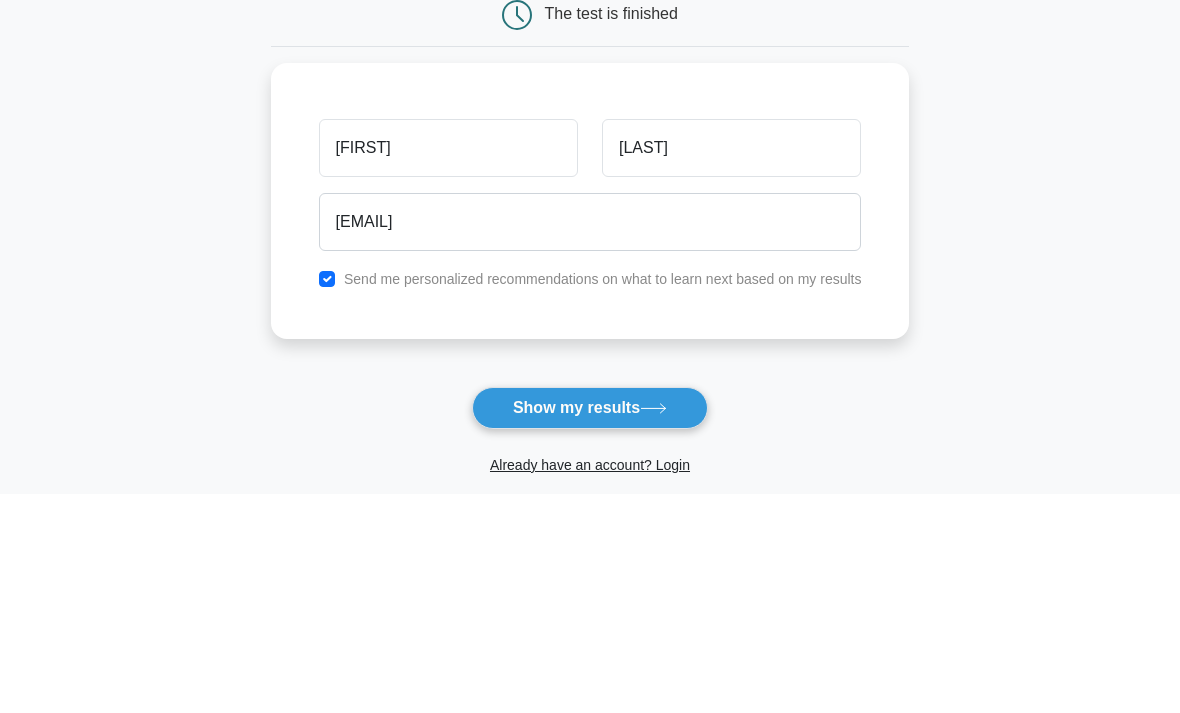 scroll, scrollTop: 219, scrollLeft: 0, axis: vertical 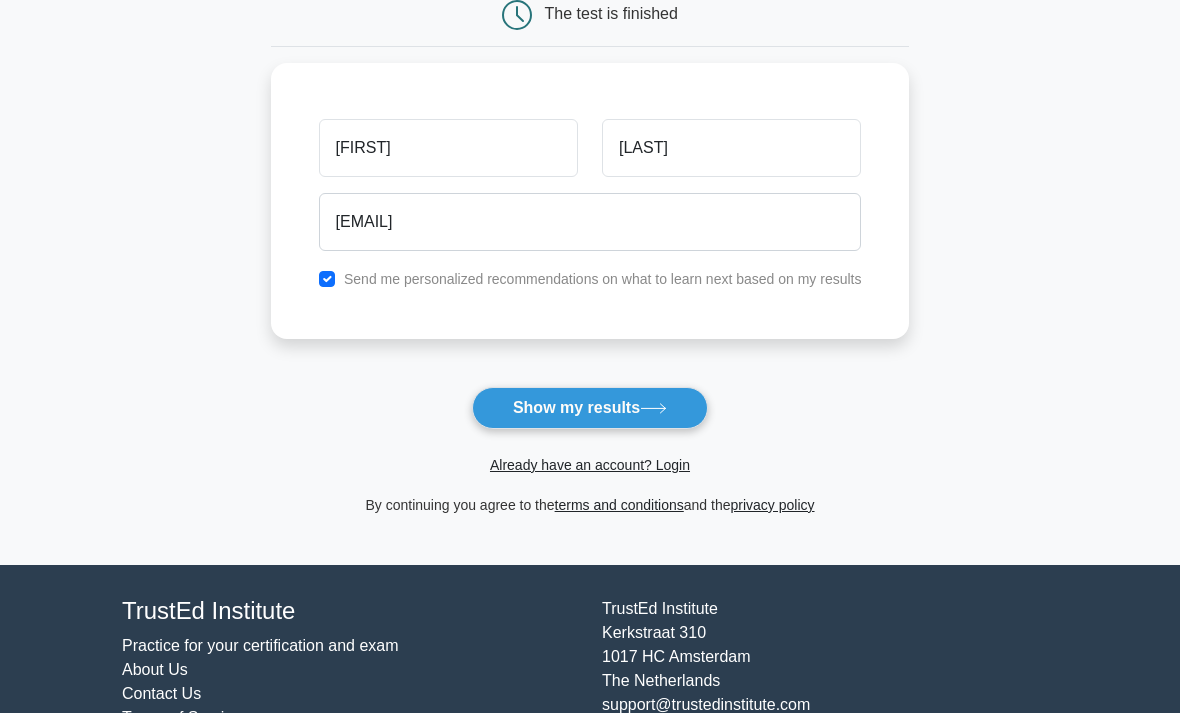 click on "Show my results" at bounding box center [590, 408] 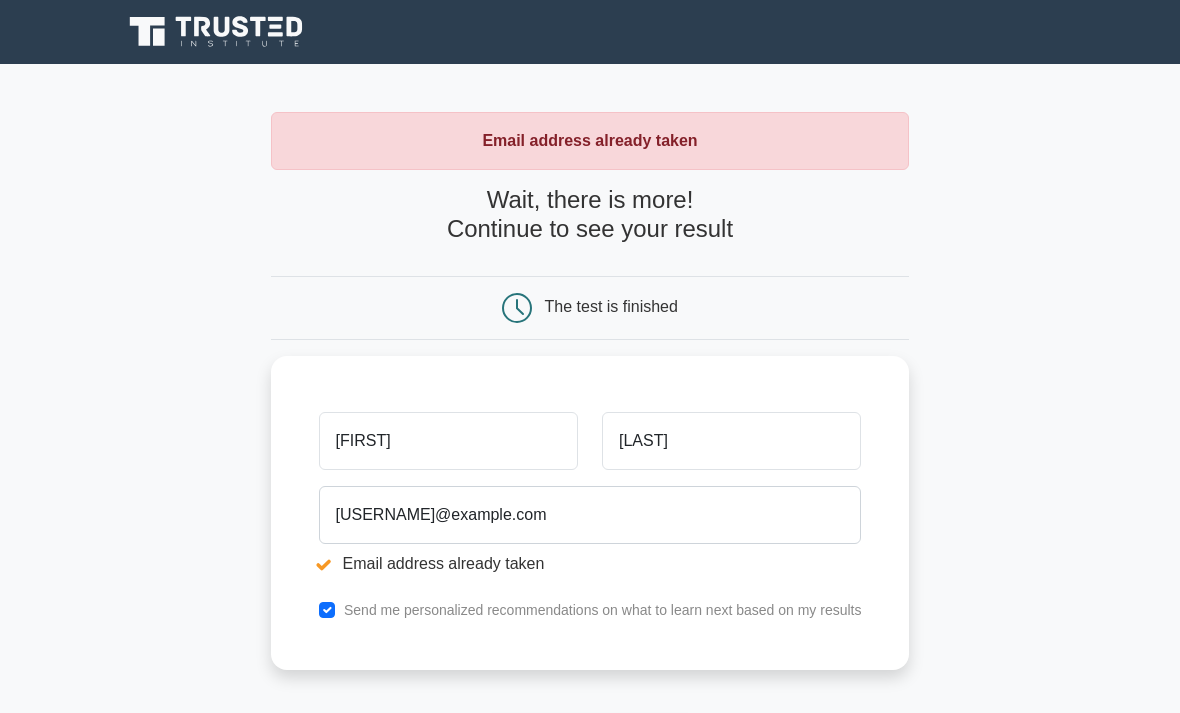 scroll, scrollTop: 0, scrollLeft: 0, axis: both 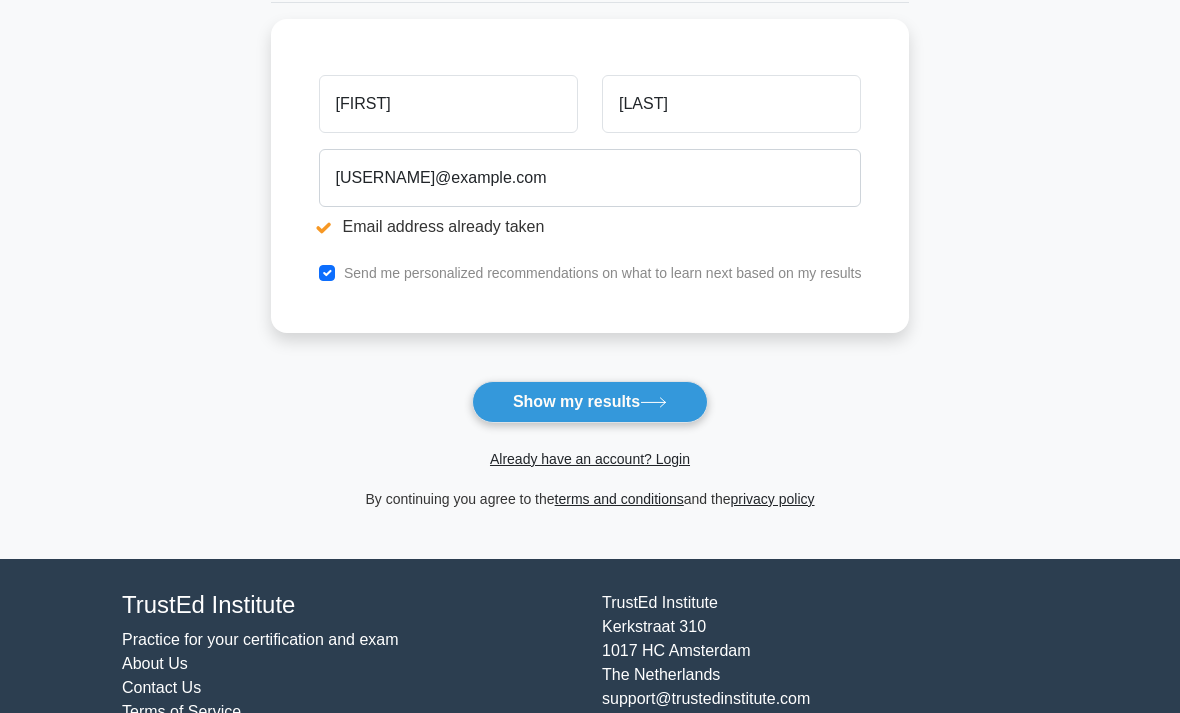 click on "Show my results" at bounding box center [590, 402] 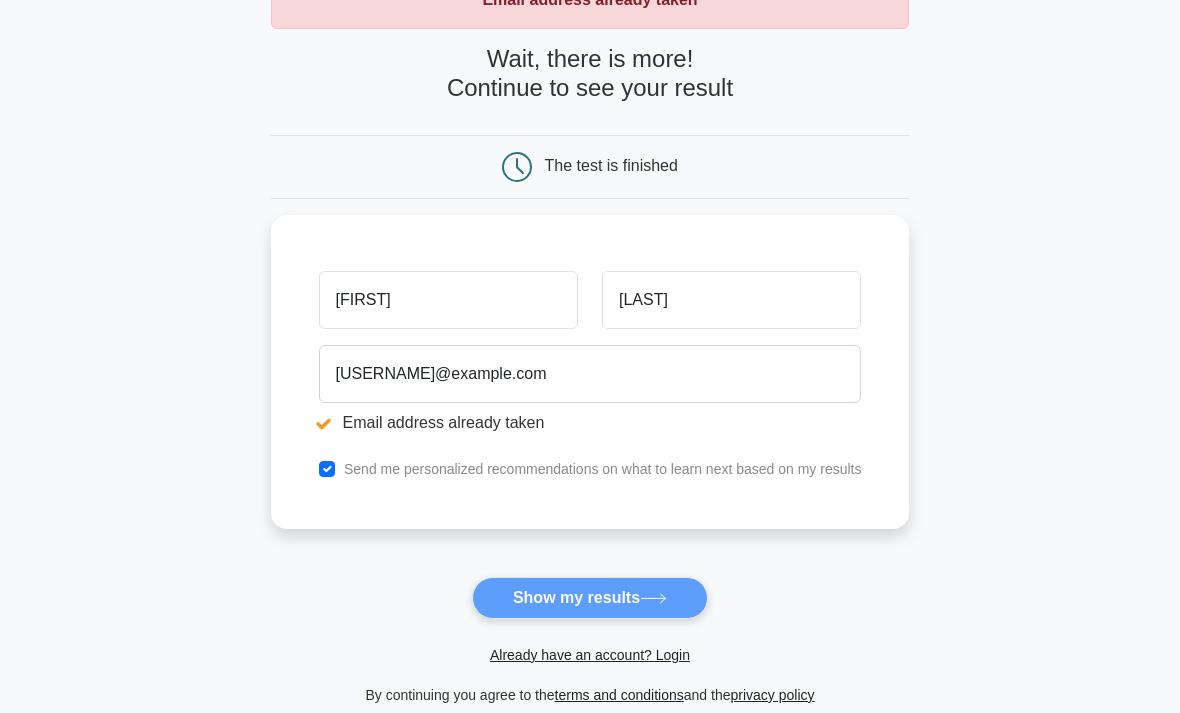 scroll, scrollTop: 0, scrollLeft: 0, axis: both 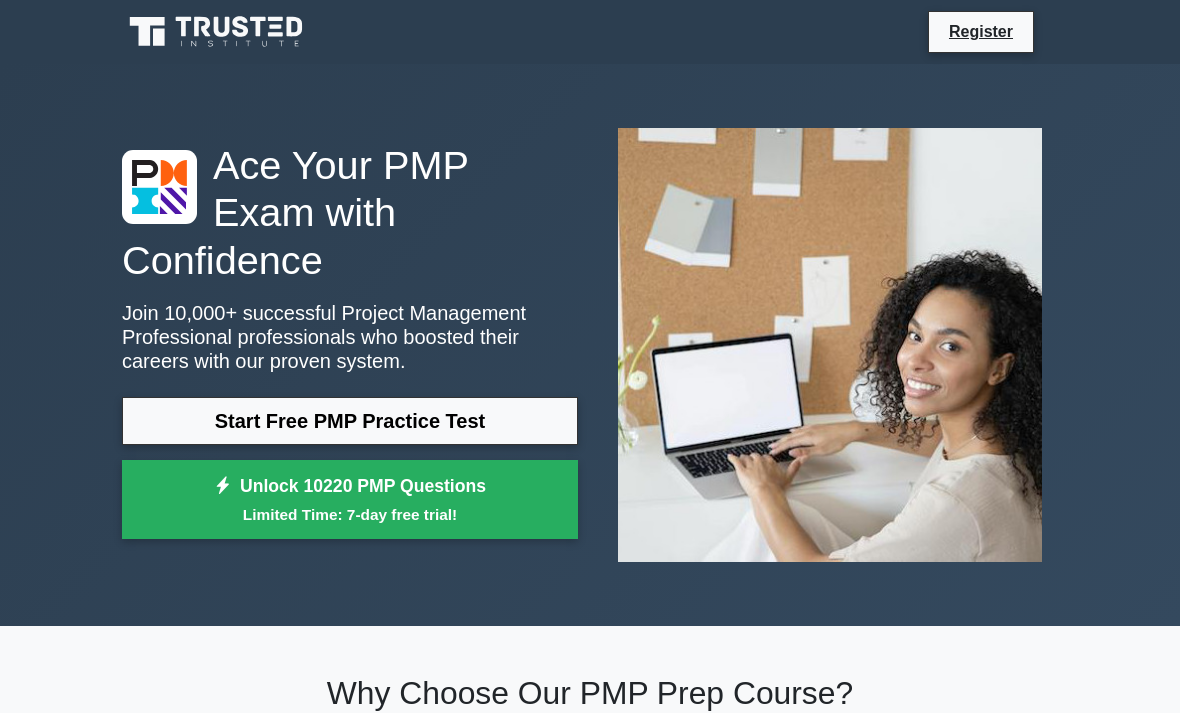 click on "Unlock 10220 PMP Questions
Limited Time: 7-day free trial!" at bounding box center (350, 500) 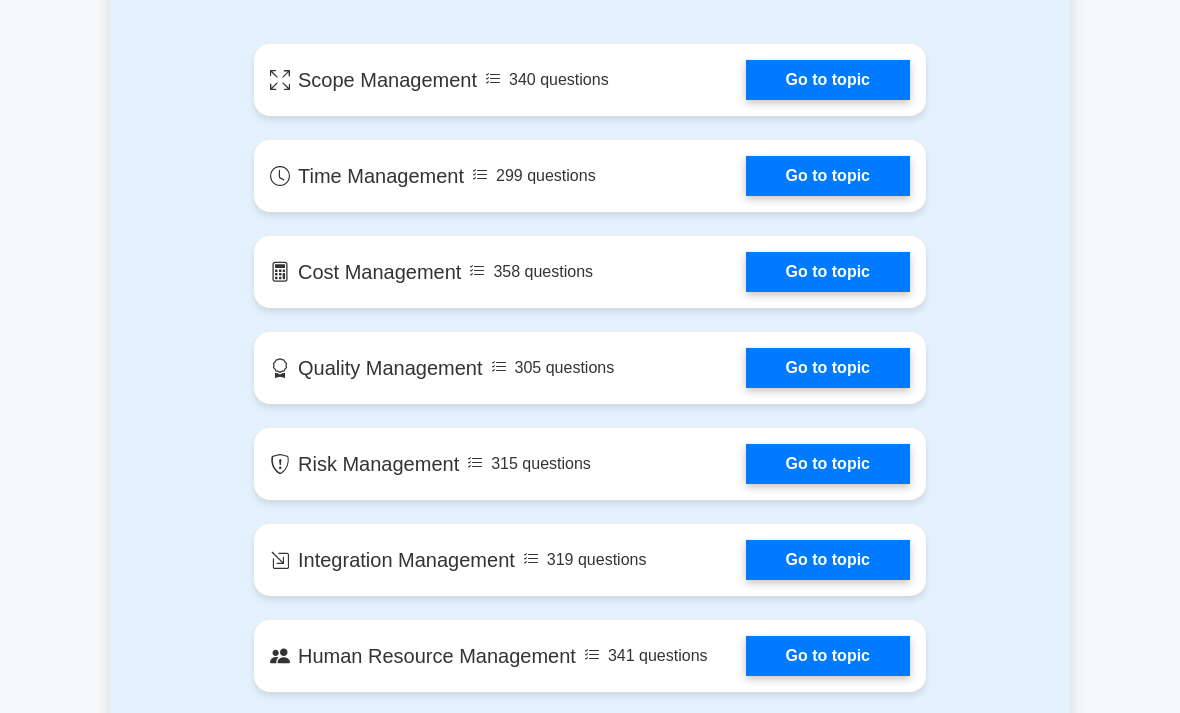 scroll, scrollTop: 1185, scrollLeft: 0, axis: vertical 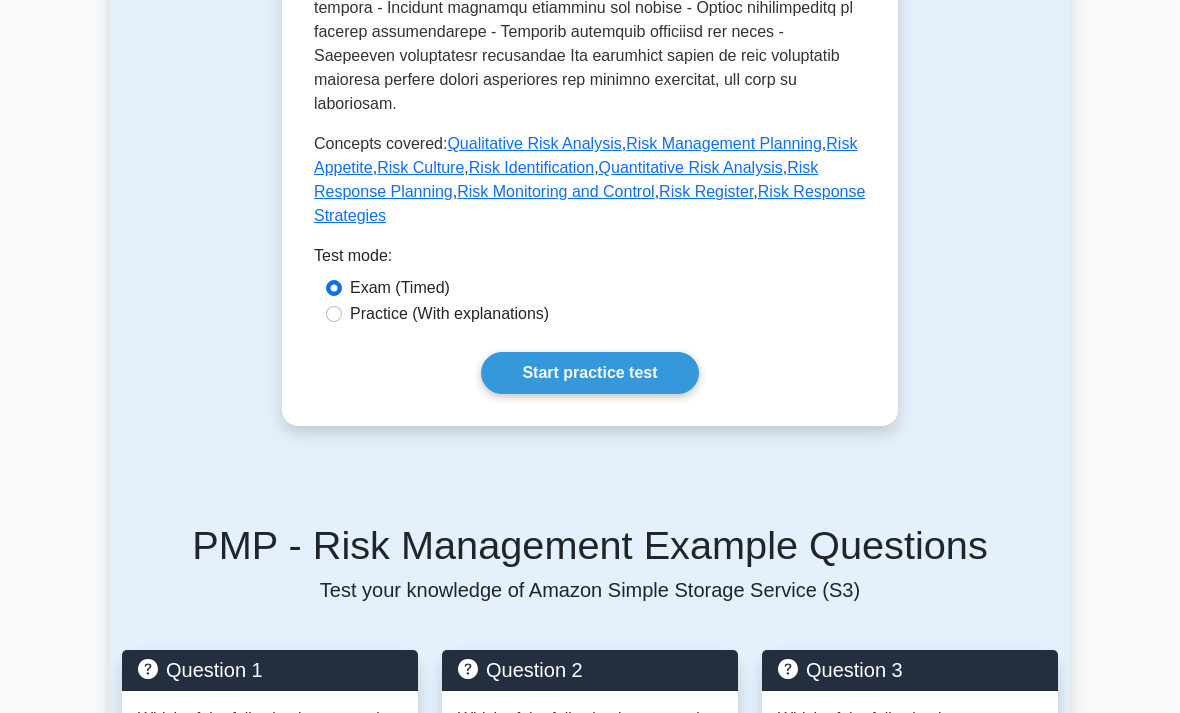 click on "Start practice test" at bounding box center [589, 373] 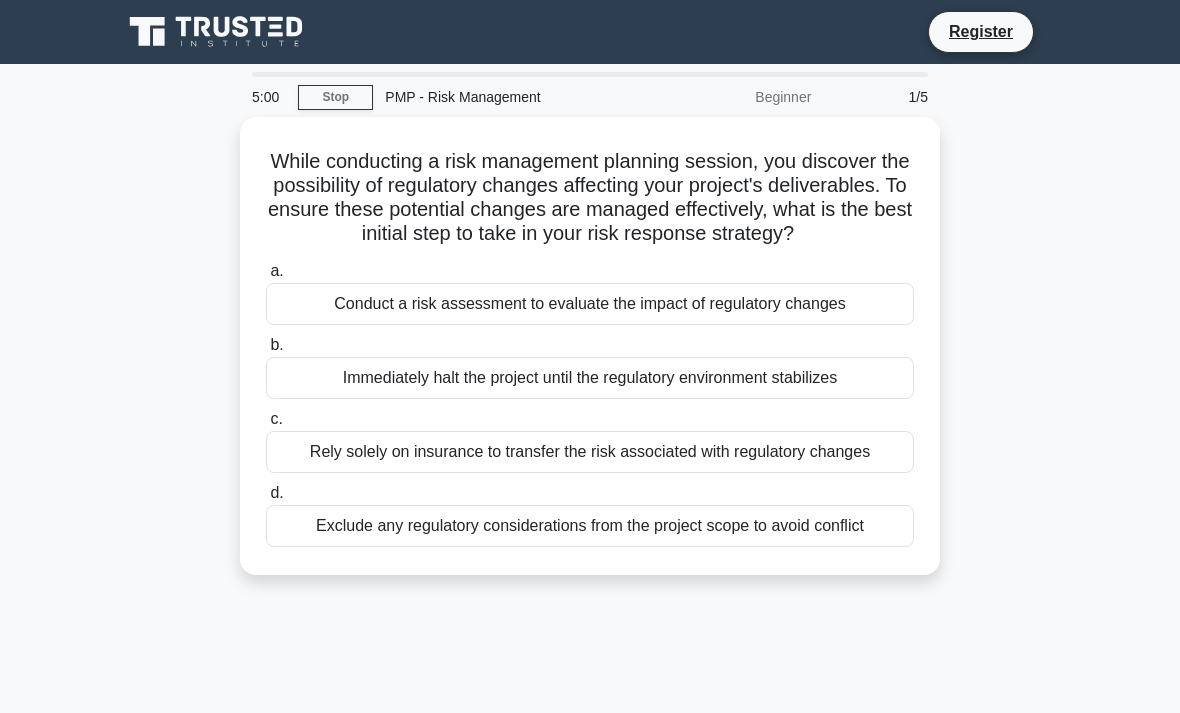 scroll, scrollTop: 0, scrollLeft: 0, axis: both 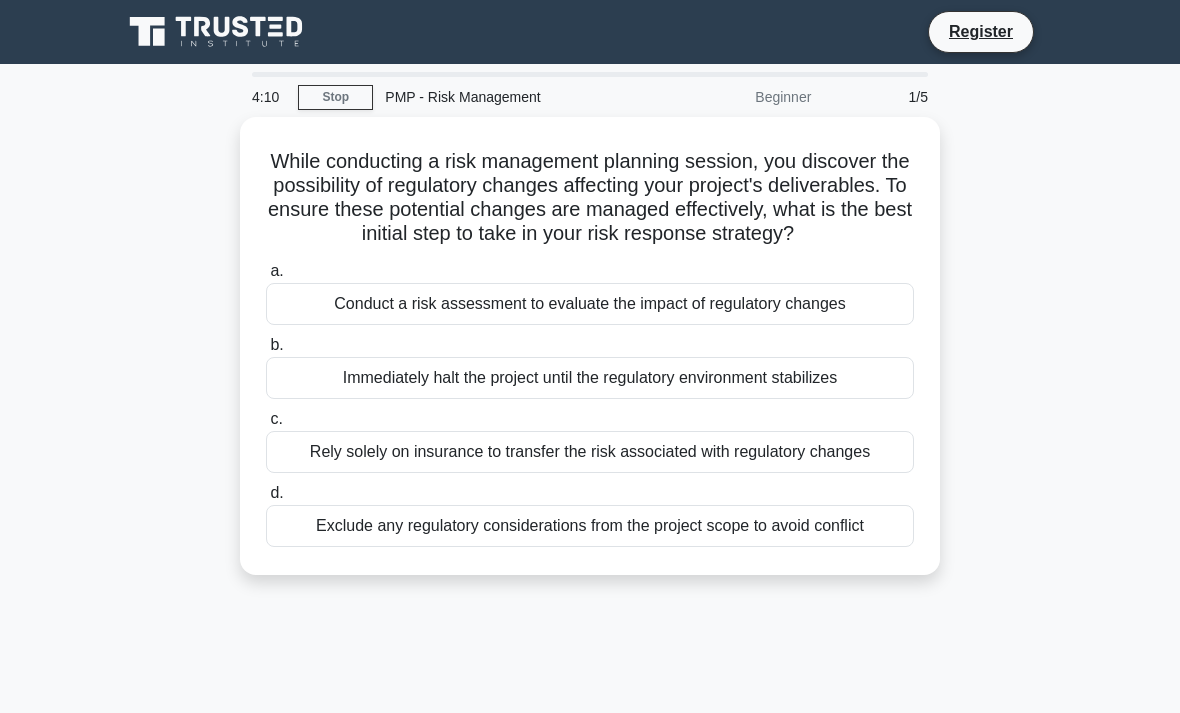 click on "Conduct a risk assessment to evaluate the impact of regulatory changes" at bounding box center [590, 304] 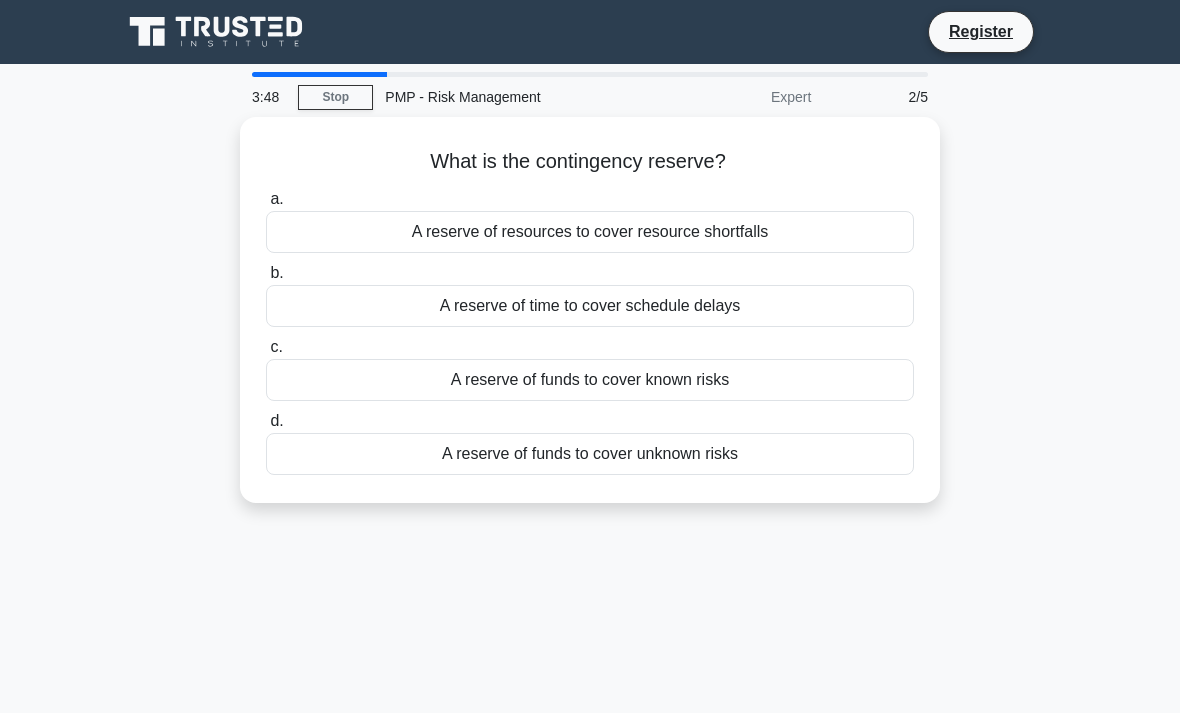 click on "A reserve of funds to cover known risks" at bounding box center (590, 380) 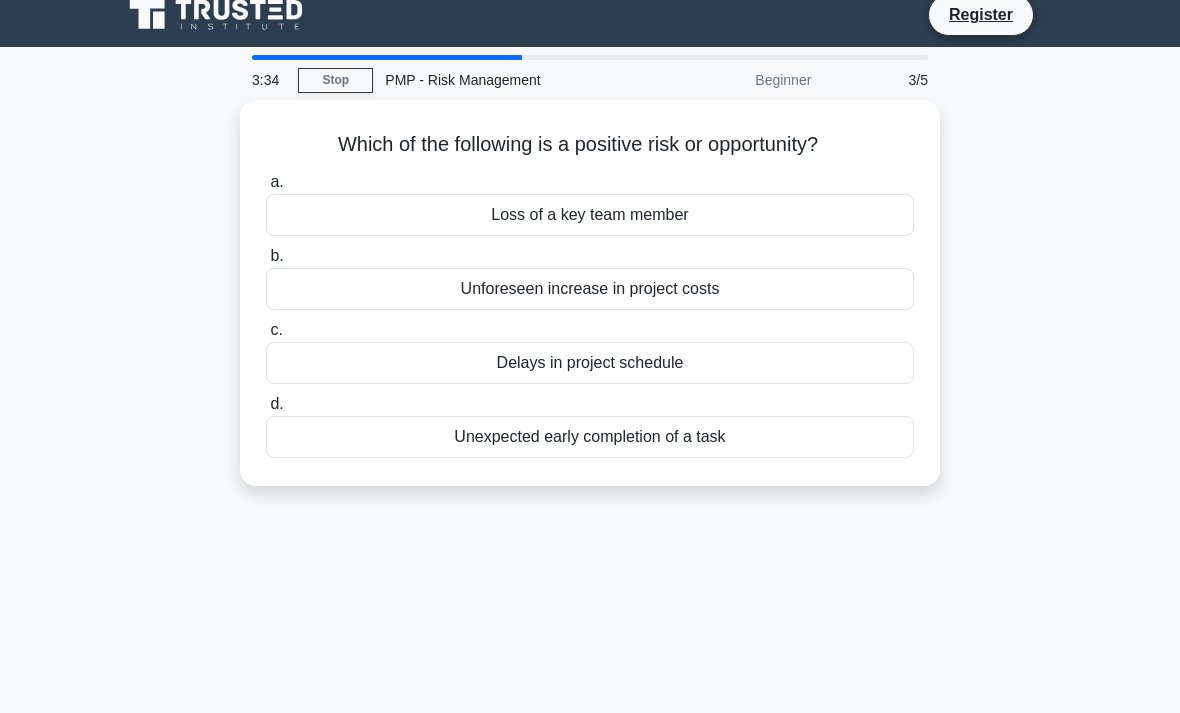 scroll, scrollTop: 14, scrollLeft: 0, axis: vertical 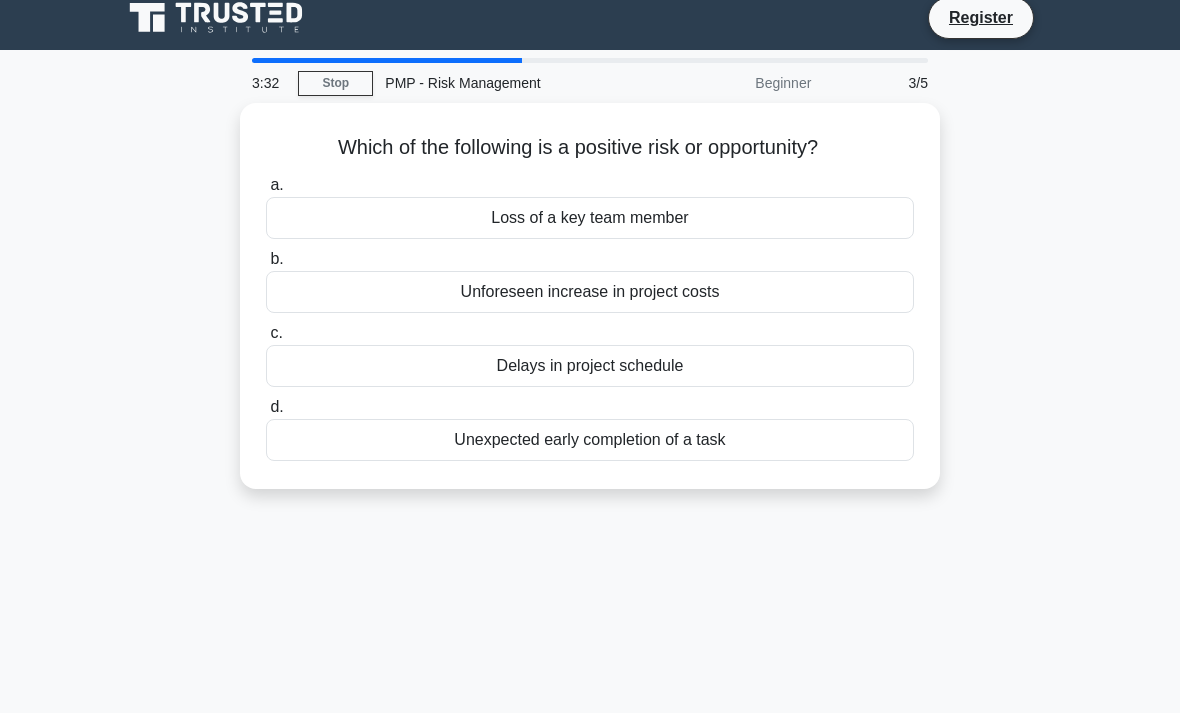 click on "Unexpected early completion of a task" at bounding box center [590, 440] 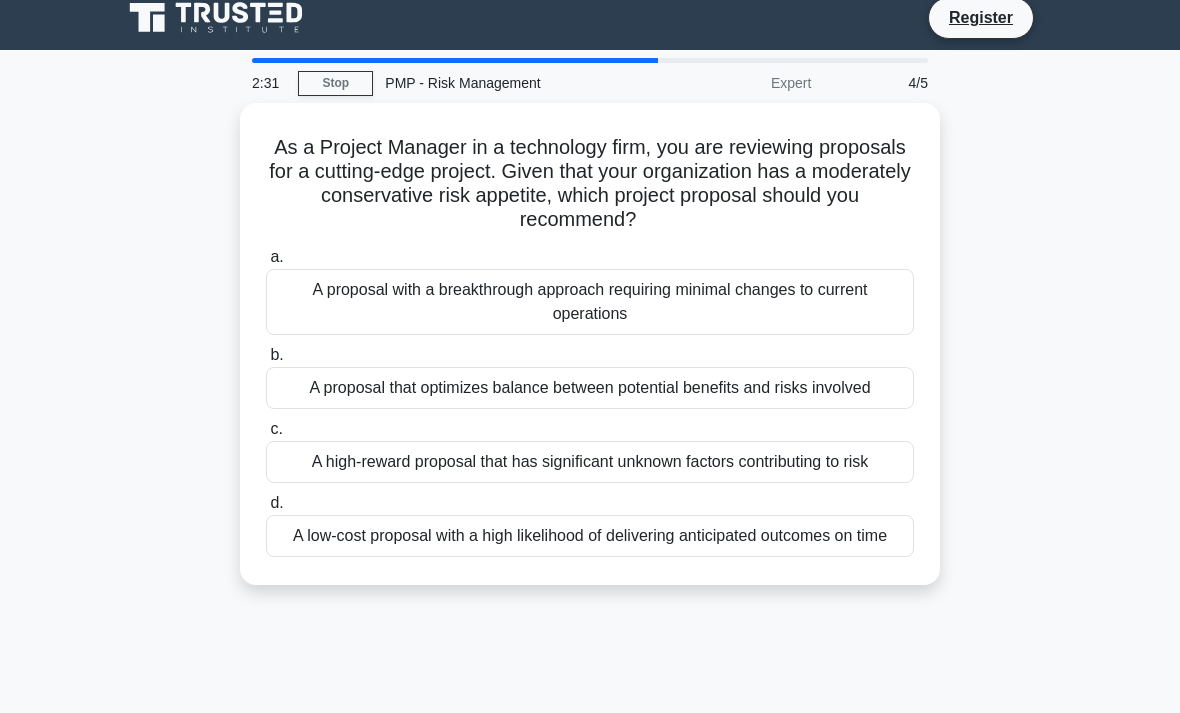 click on "A proposal that optimizes balance between potential benefits and risks involved" at bounding box center [590, 388] 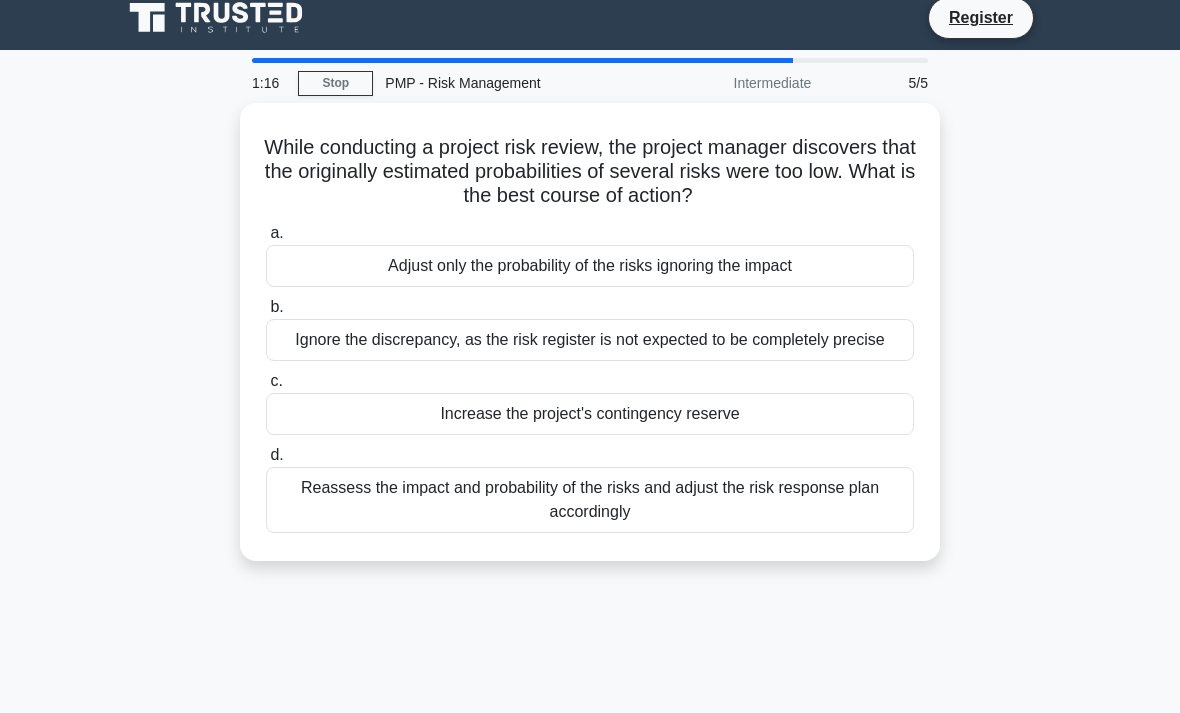 click on "Reassess the impact and probability of the risks and adjust the risk response plan accordingly" at bounding box center [590, 500] 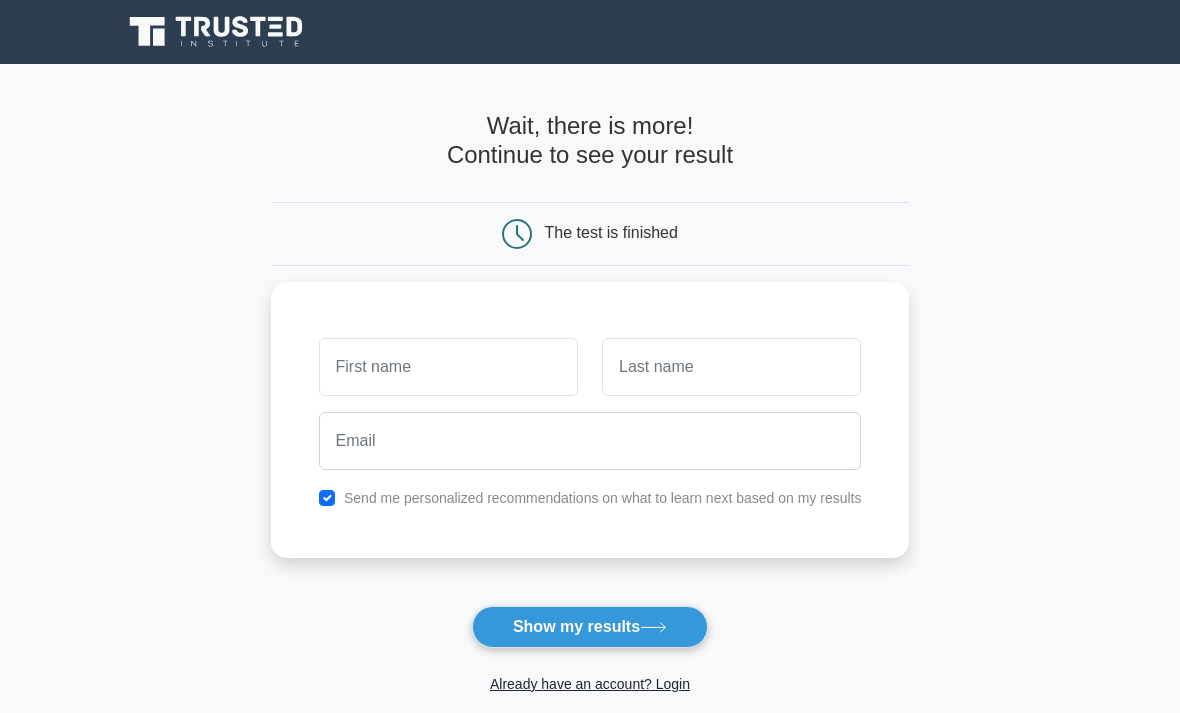 scroll, scrollTop: 0, scrollLeft: 0, axis: both 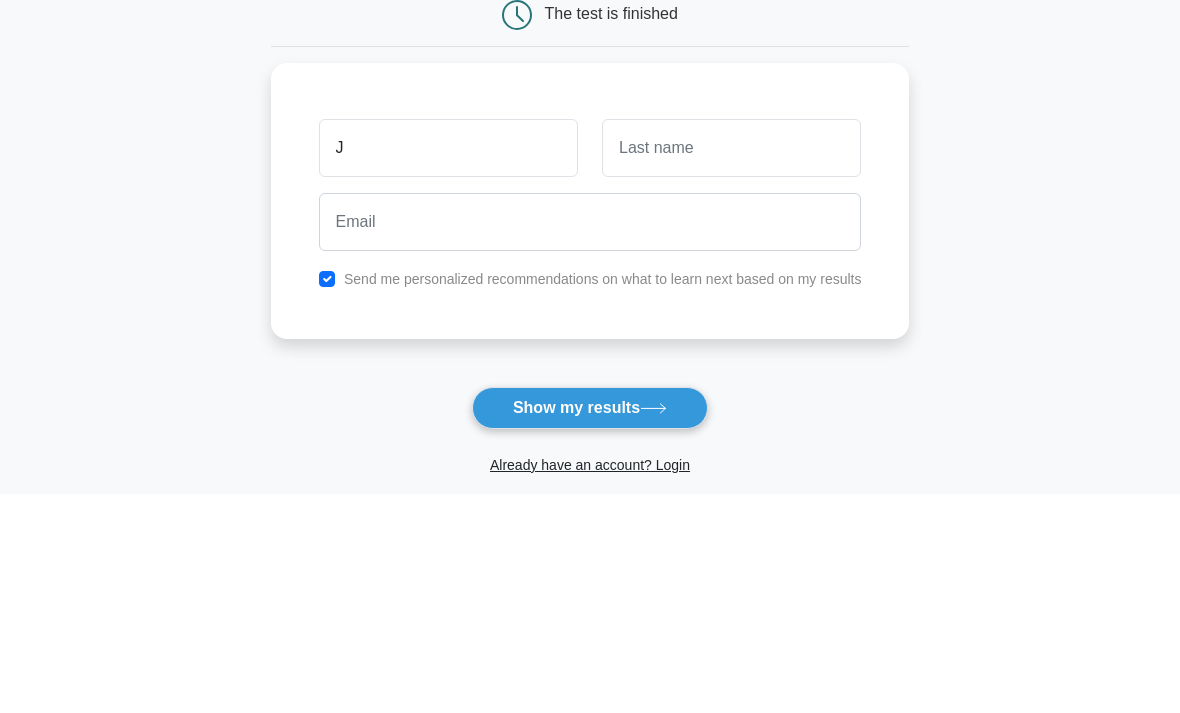 type on "Jo" 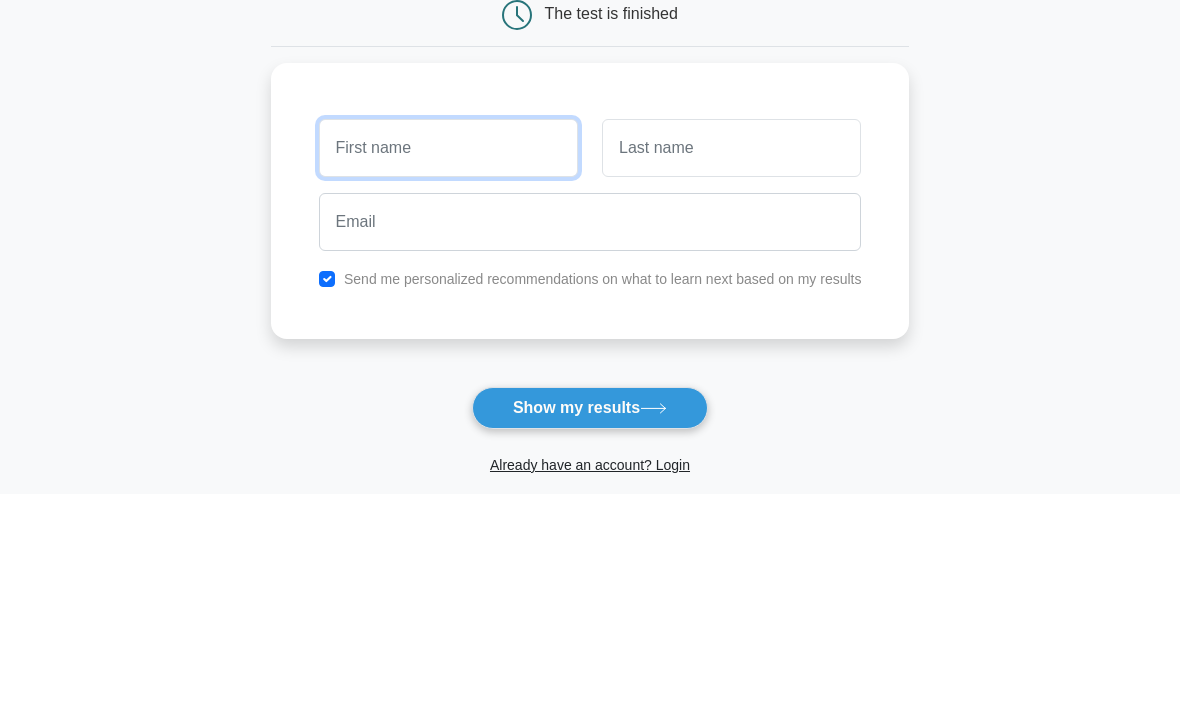 type on "[FIRST]" 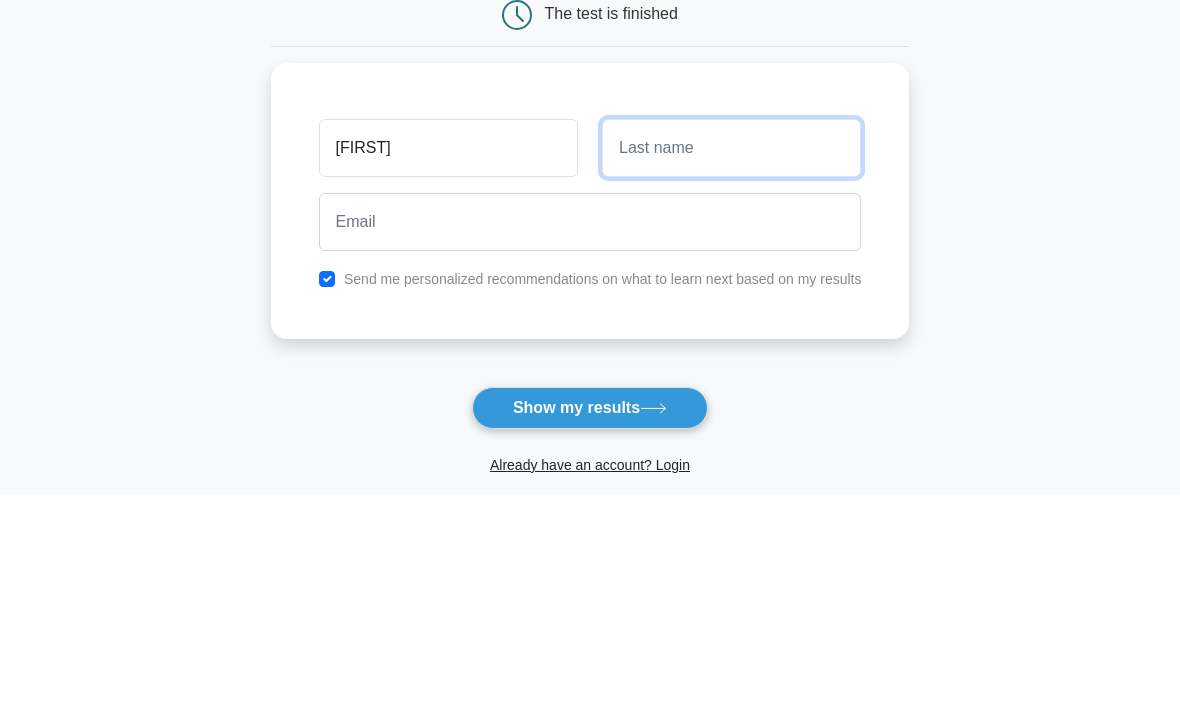 click at bounding box center [731, 367] 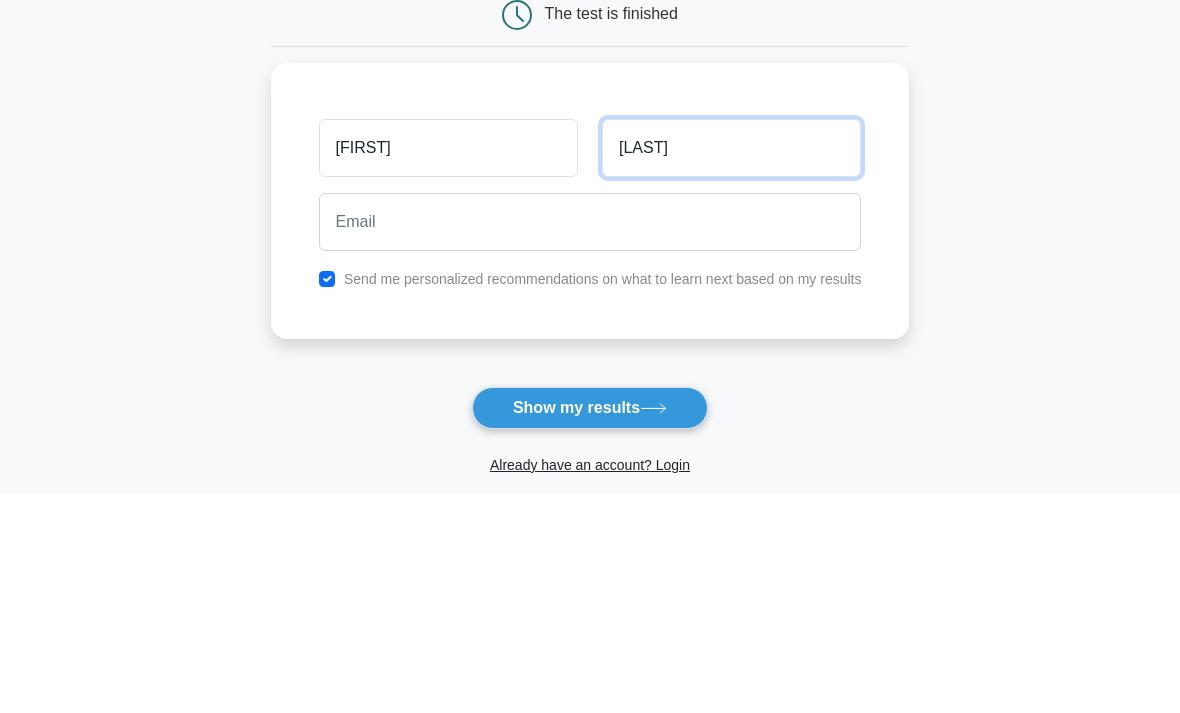 type on "Forster" 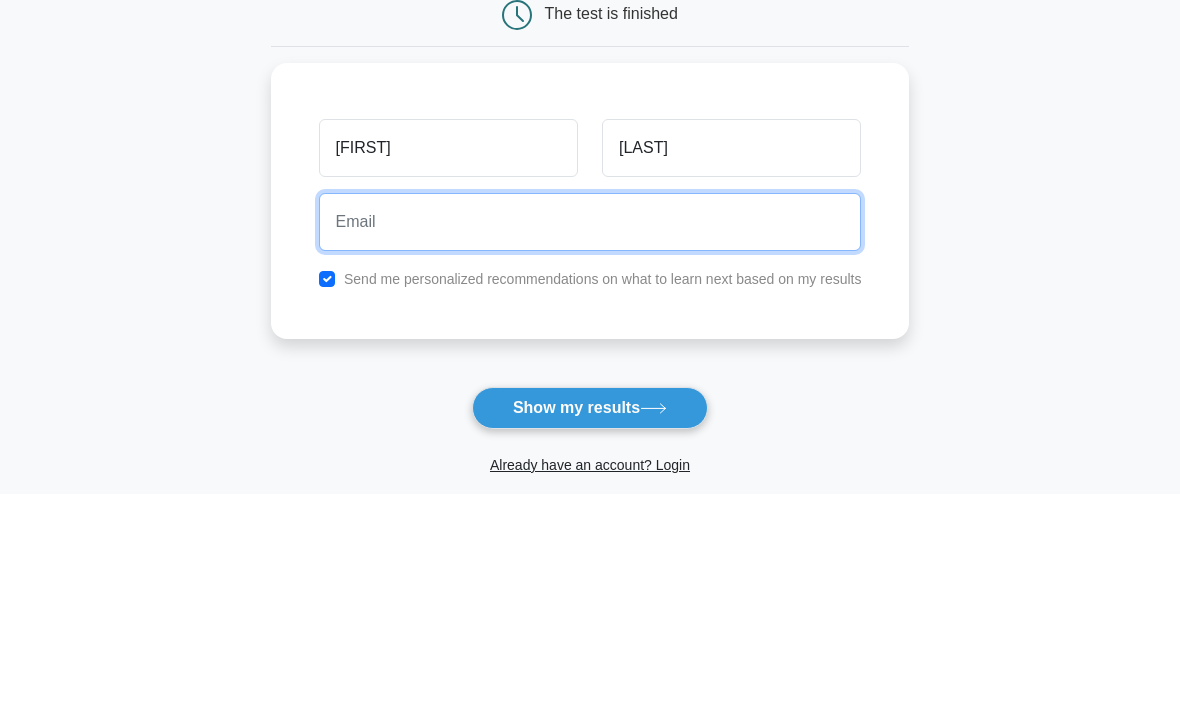 click at bounding box center [590, 441] 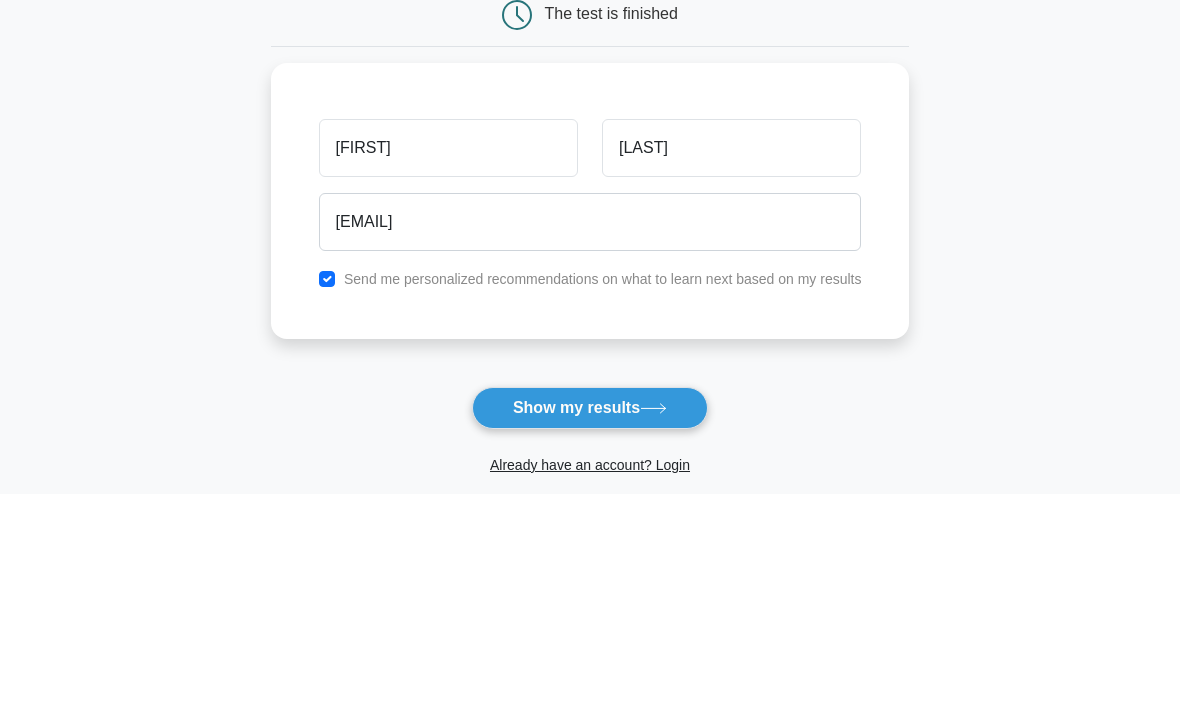 scroll, scrollTop: 219, scrollLeft: 0, axis: vertical 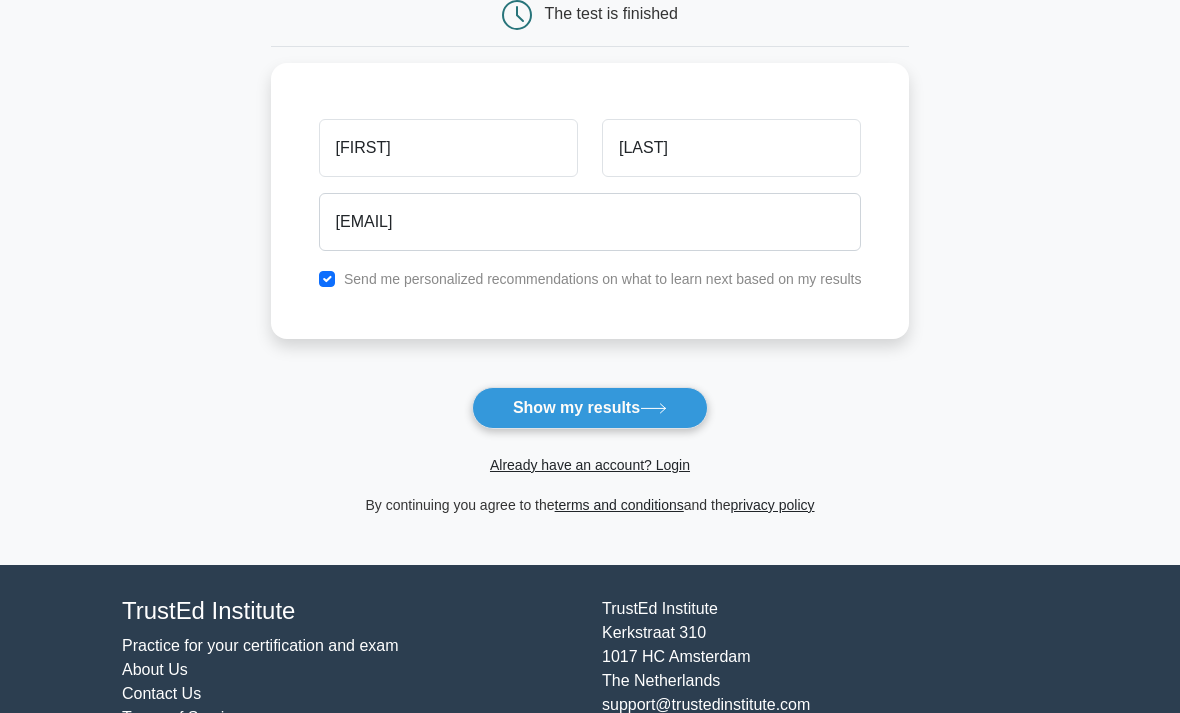 click on "Show my results" at bounding box center [590, 408] 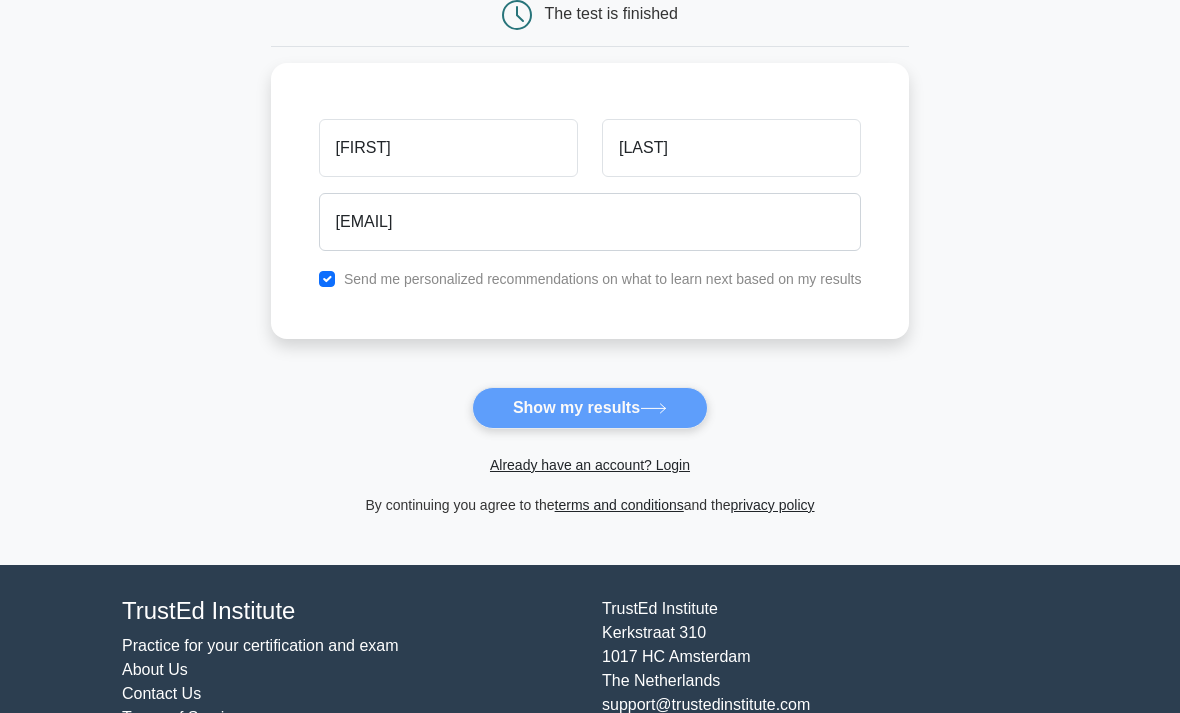 scroll, scrollTop: 219, scrollLeft: 0, axis: vertical 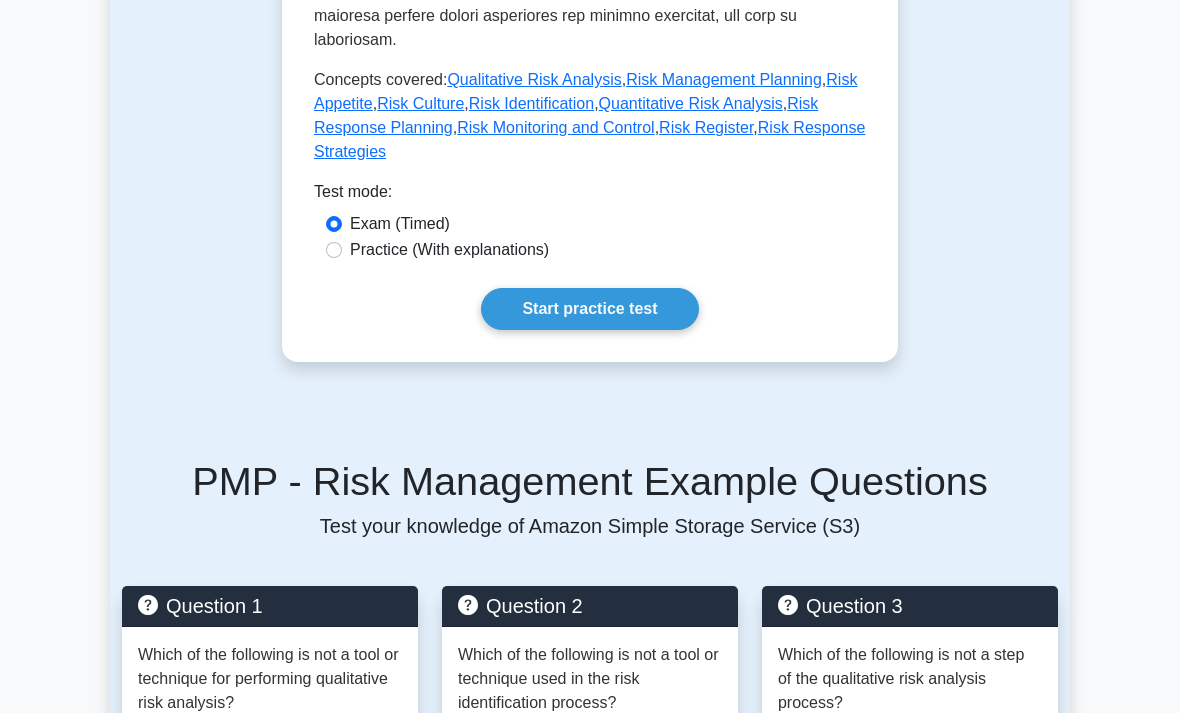 click on "Test
Flashcards
Risk Management
Managing project risk
Managing the project to identify, analyze, and respond to project risks, in order to minimize the likelihood of negative events and maximize the likelihood of positive events.
5 minutes
5 Questions ," at bounding box center (590, 484) 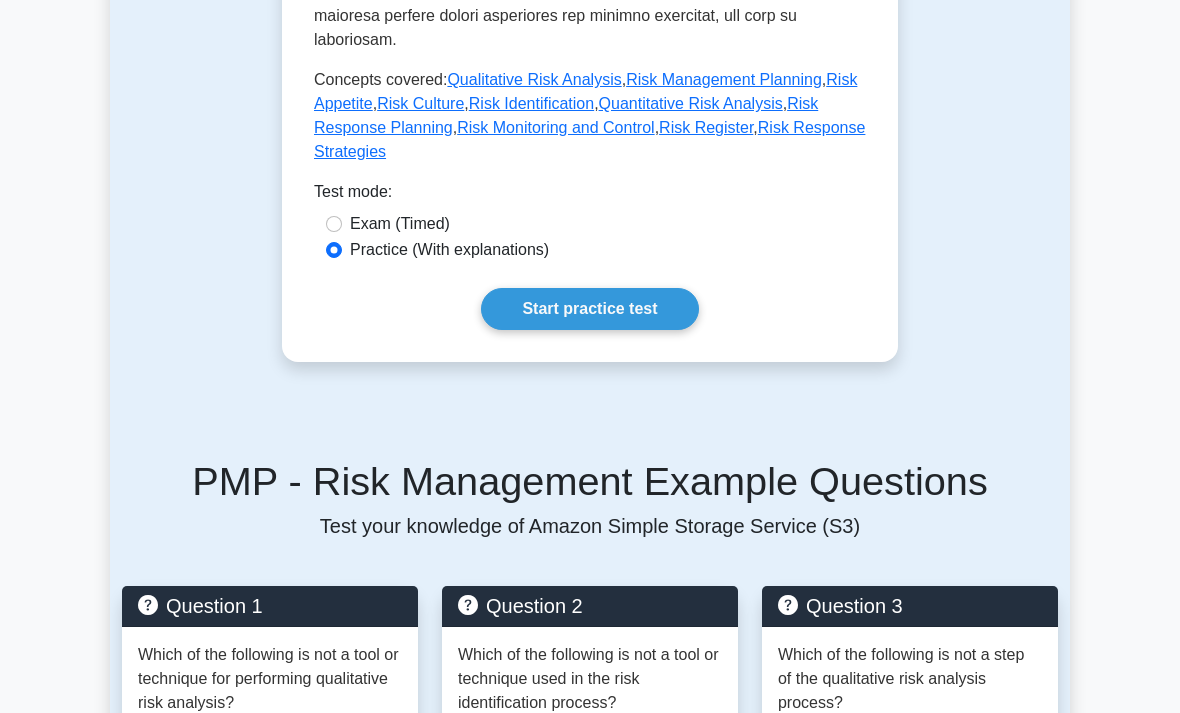 click on "Start practice test" at bounding box center [589, 309] 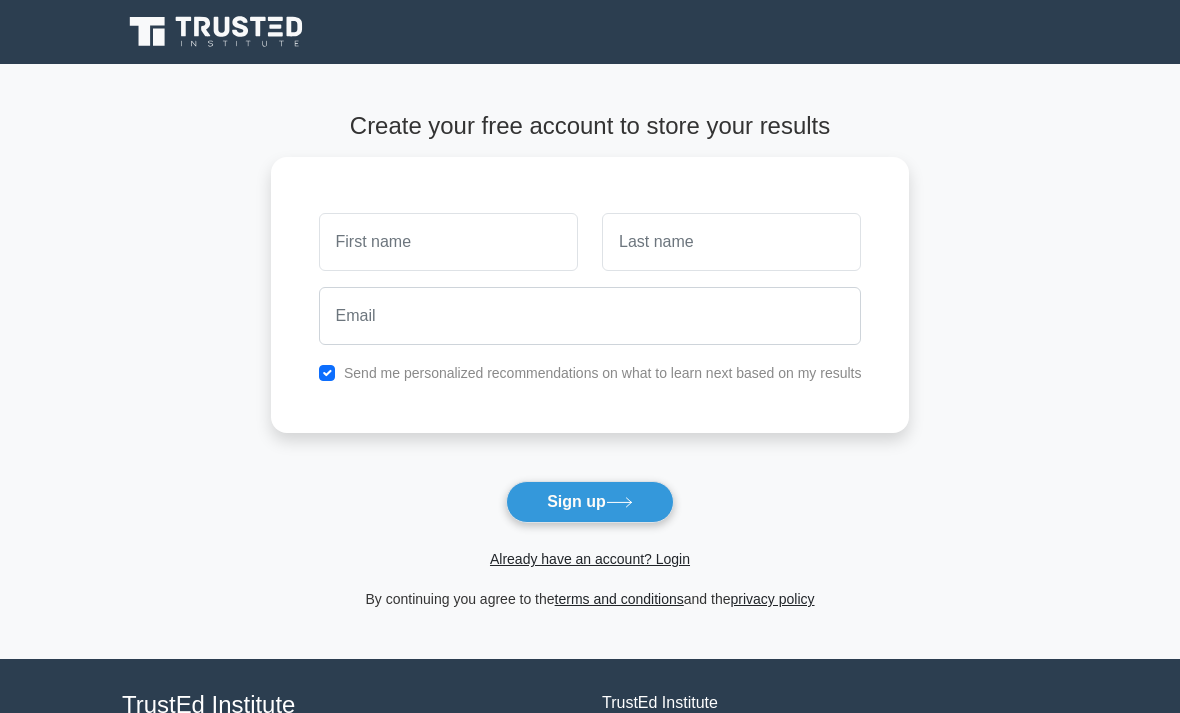 scroll, scrollTop: 0, scrollLeft: 0, axis: both 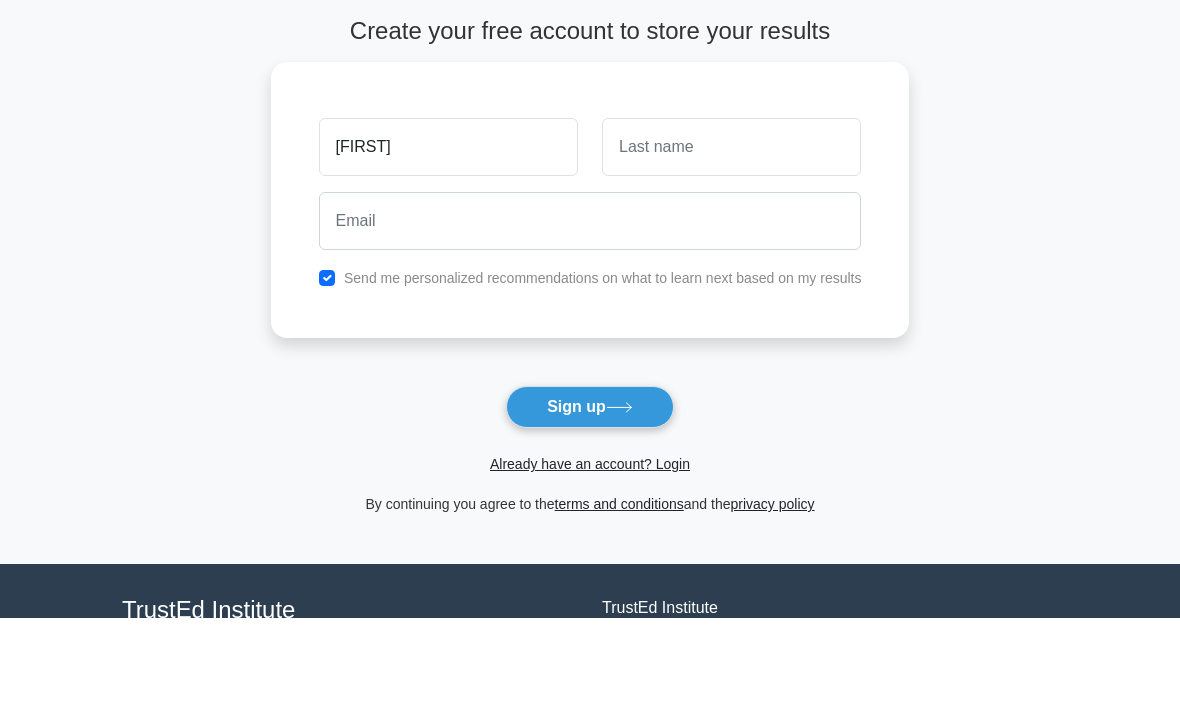 type on "[FIRST]" 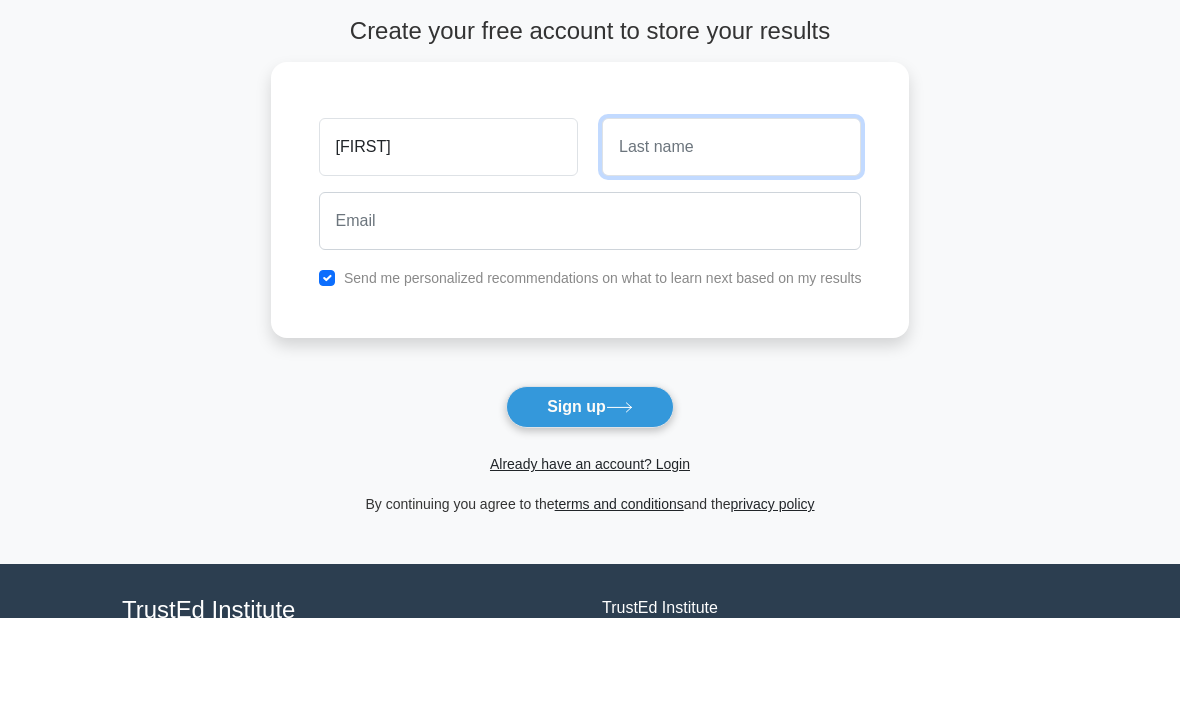 click at bounding box center (731, 242) 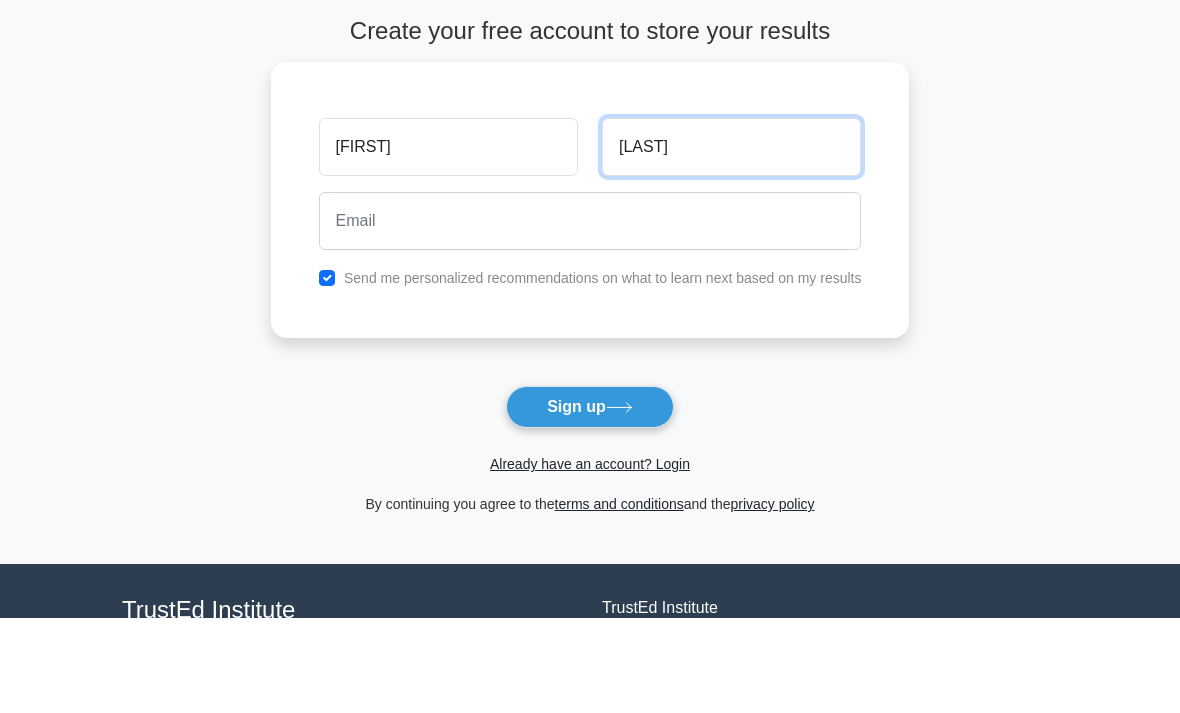 type on "[LAST]" 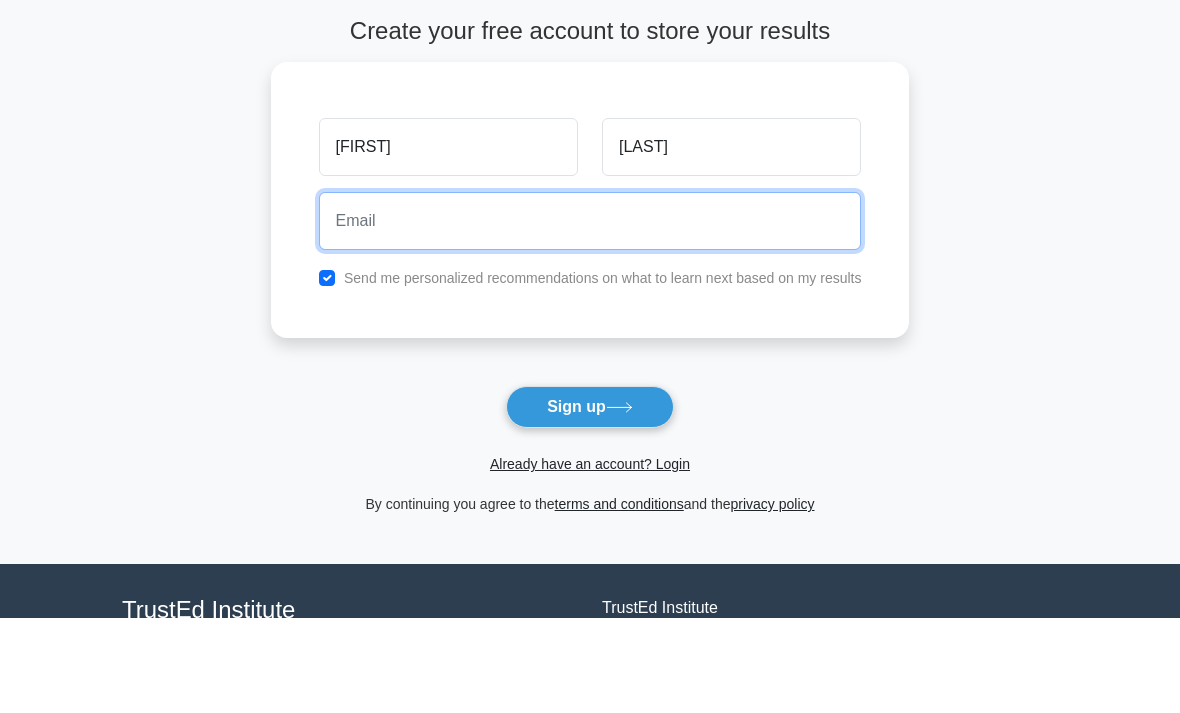 click at bounding box center (590, 316) 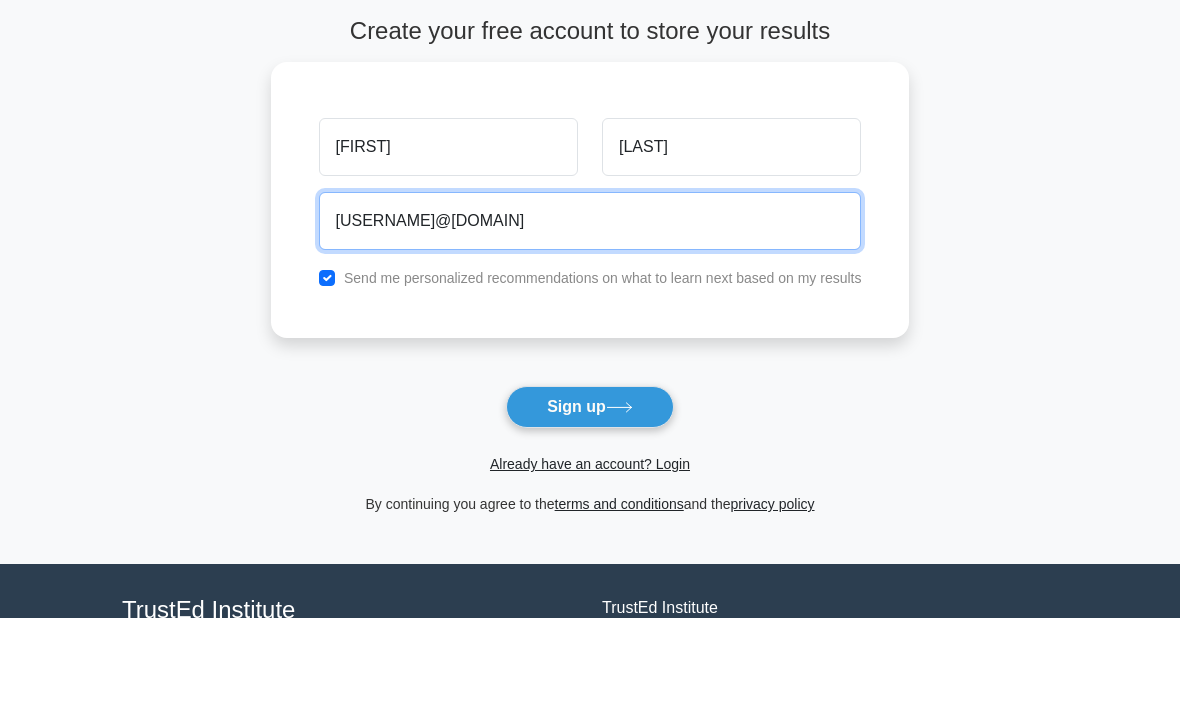 type on "[USERNAME]@[DOMAIN]" 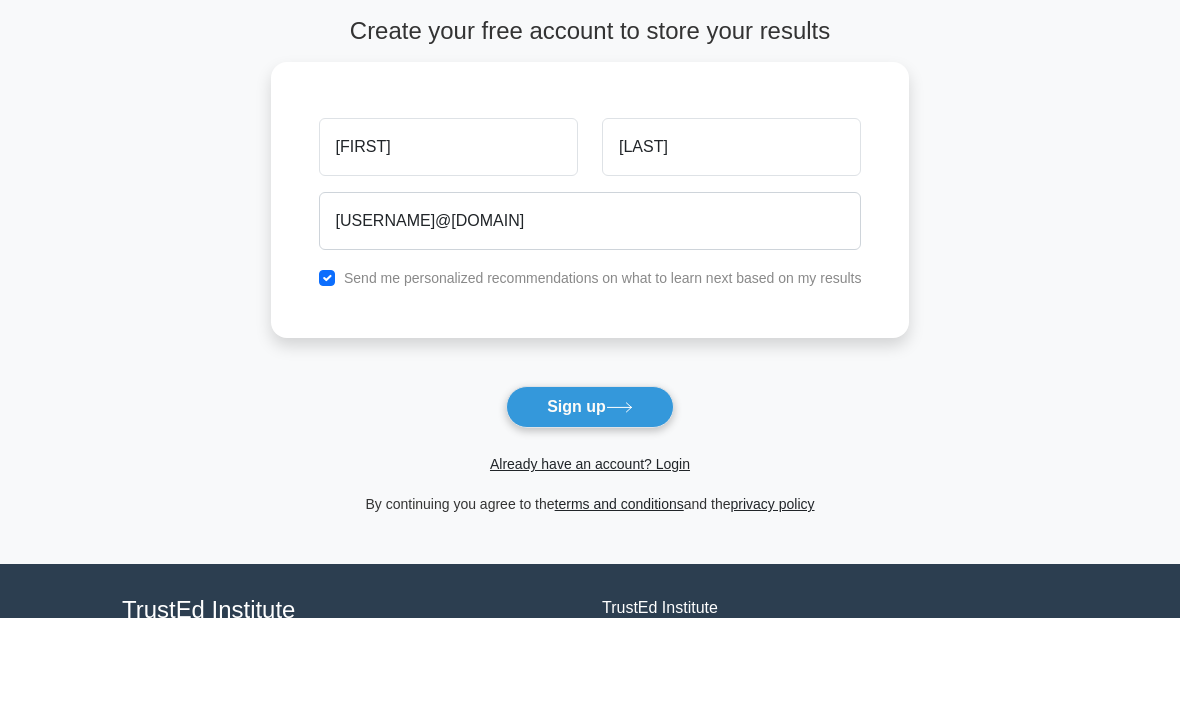 click on "[FIRST]
[LAST]
[USERNAME]@[DOMAIN]
Send me personalized recommendations on what to learn next based on my results" at bounding box center [590, 295] 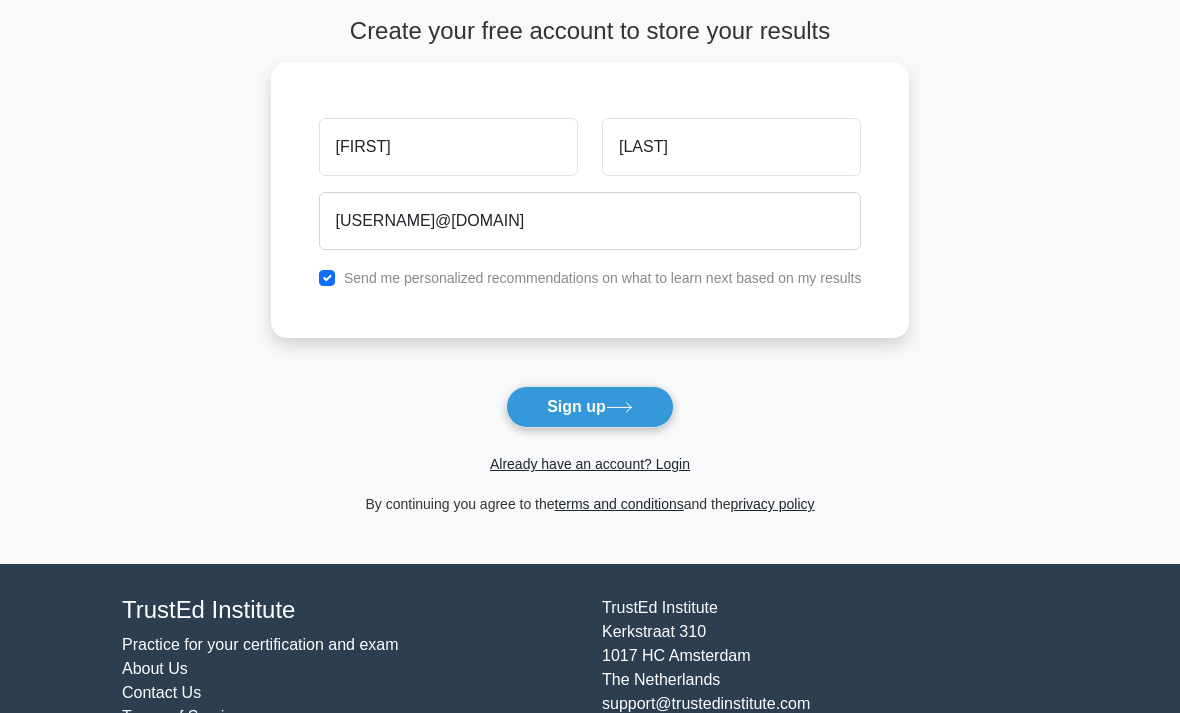 click 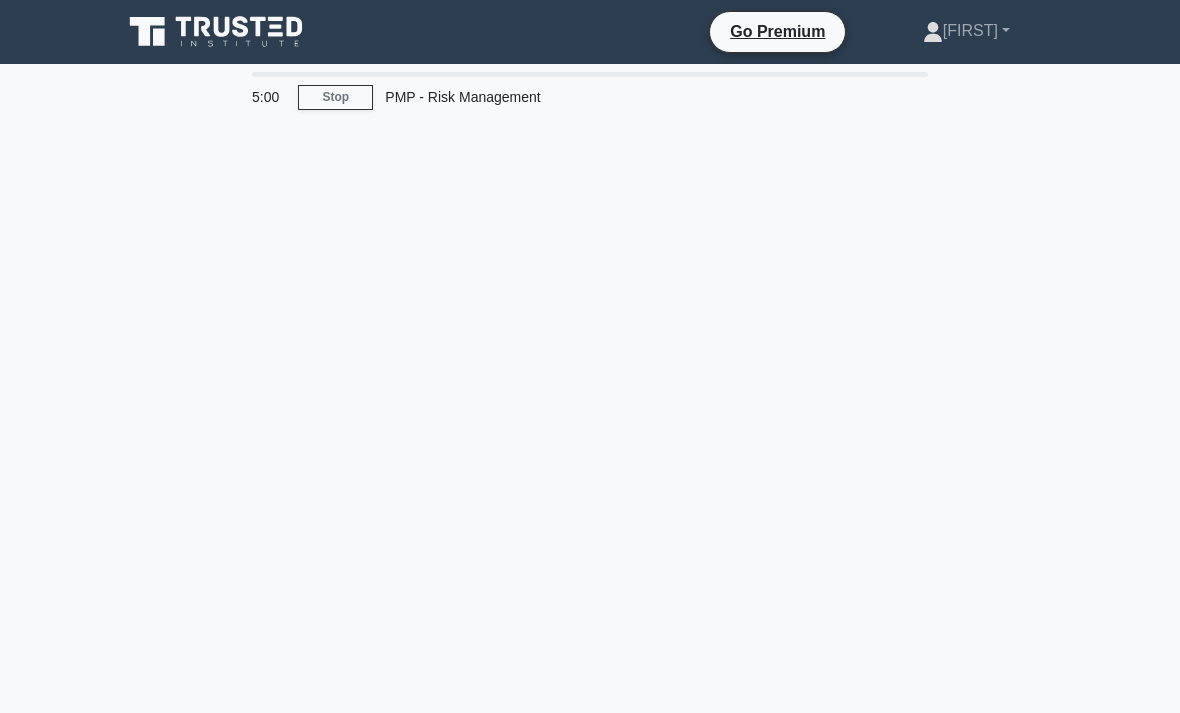 scroll, scrollTop: 0, scrollLeft: 0, axis: both 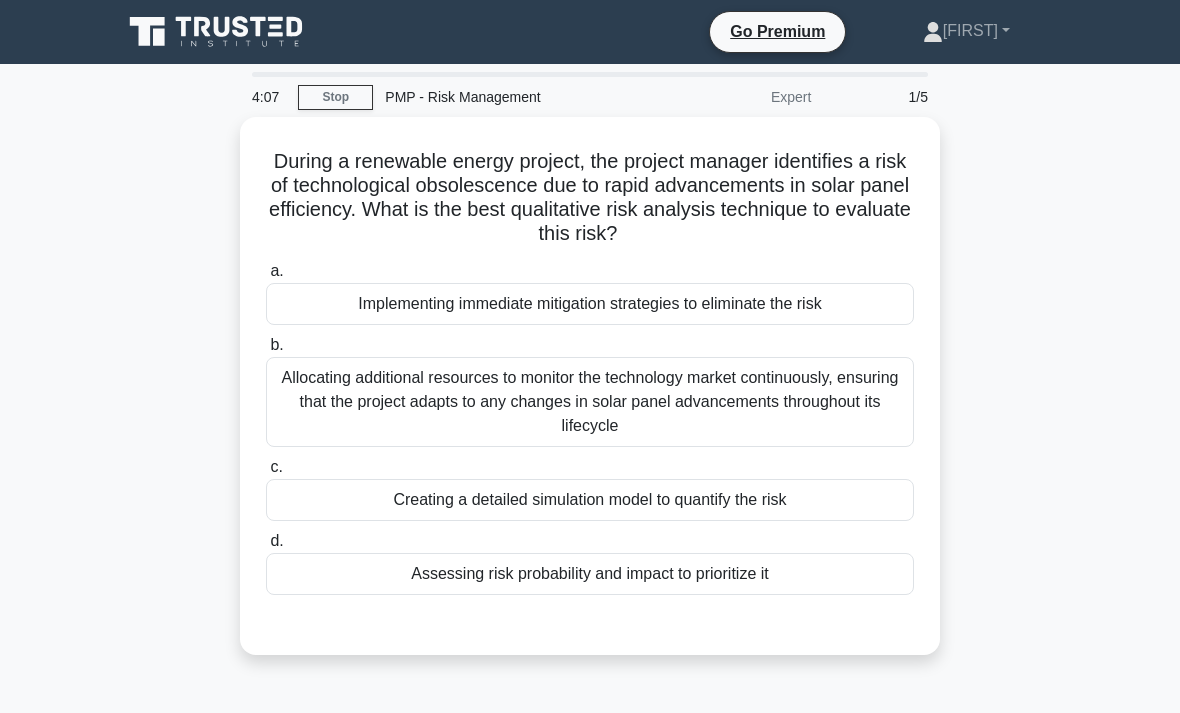 click on "Assessing risk probability and impact to prioritize it" at bounding box center [590, 574] 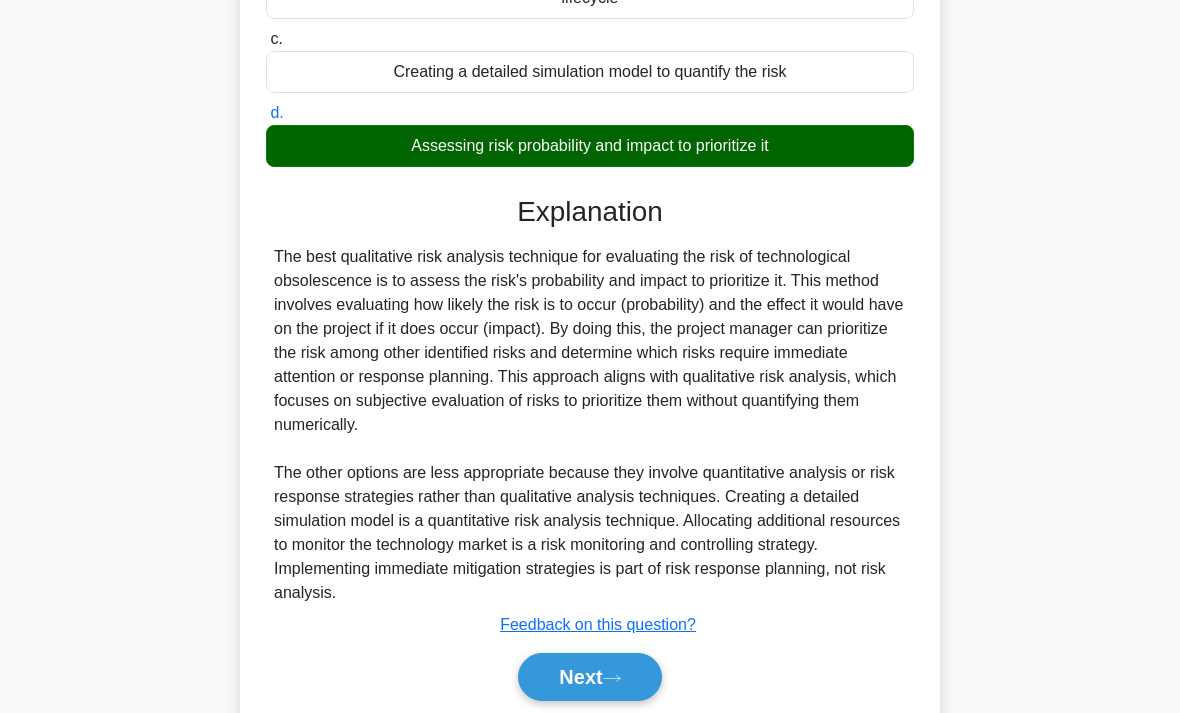 scroll, scrollTop: 428, scrollLeft: 0, axis: vertical 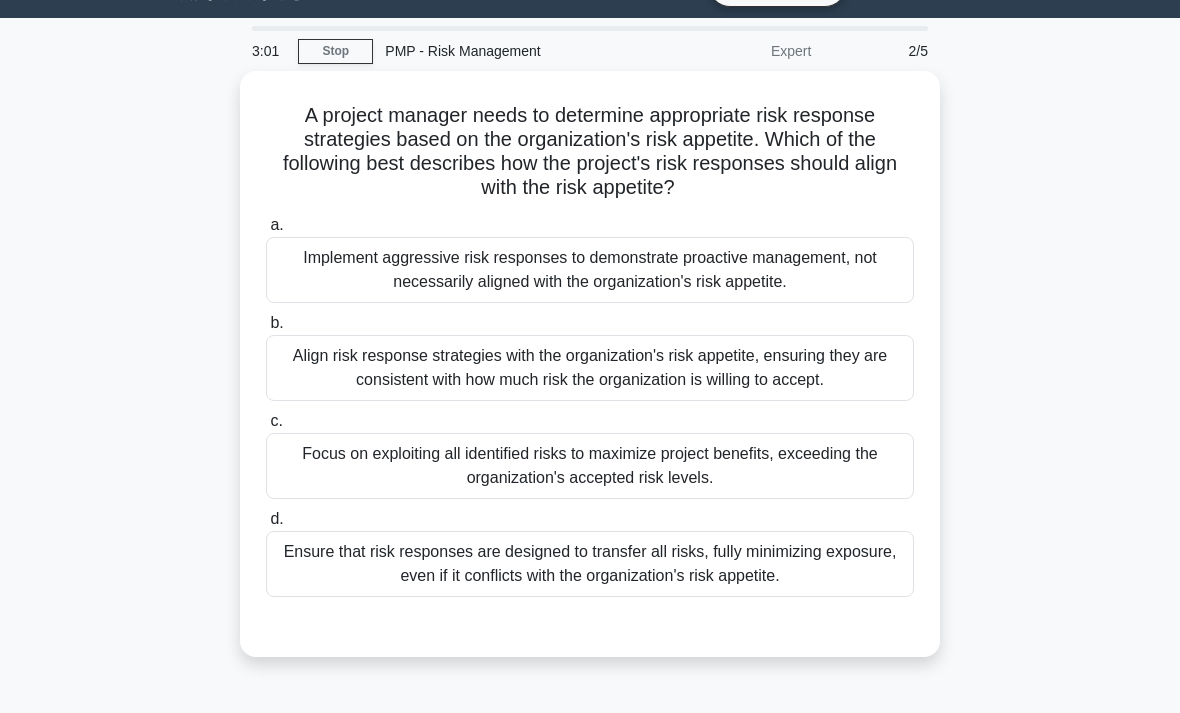 click on "Align risk response strategies with the organization's risk appetite, ensuring they are consistent with how much risk the organization is willing to accept." at bounding box center [590, 368] 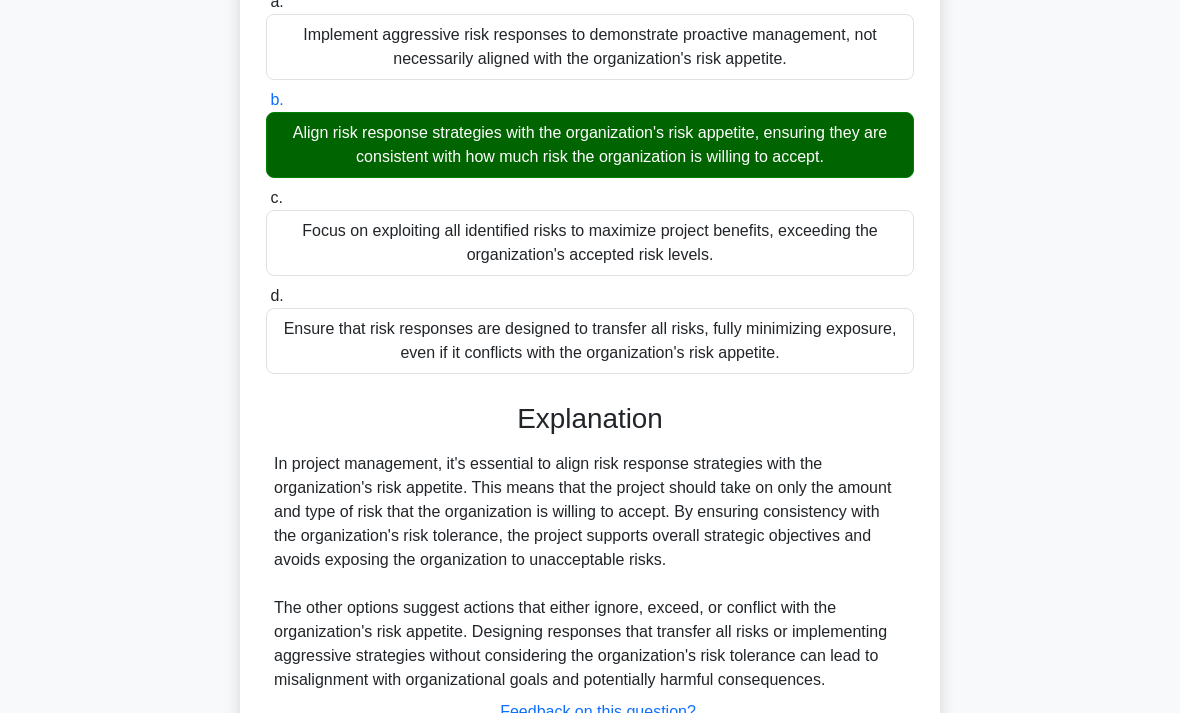 scroll, scrollTop: 408, scrollLeft: 0, axis: vertical 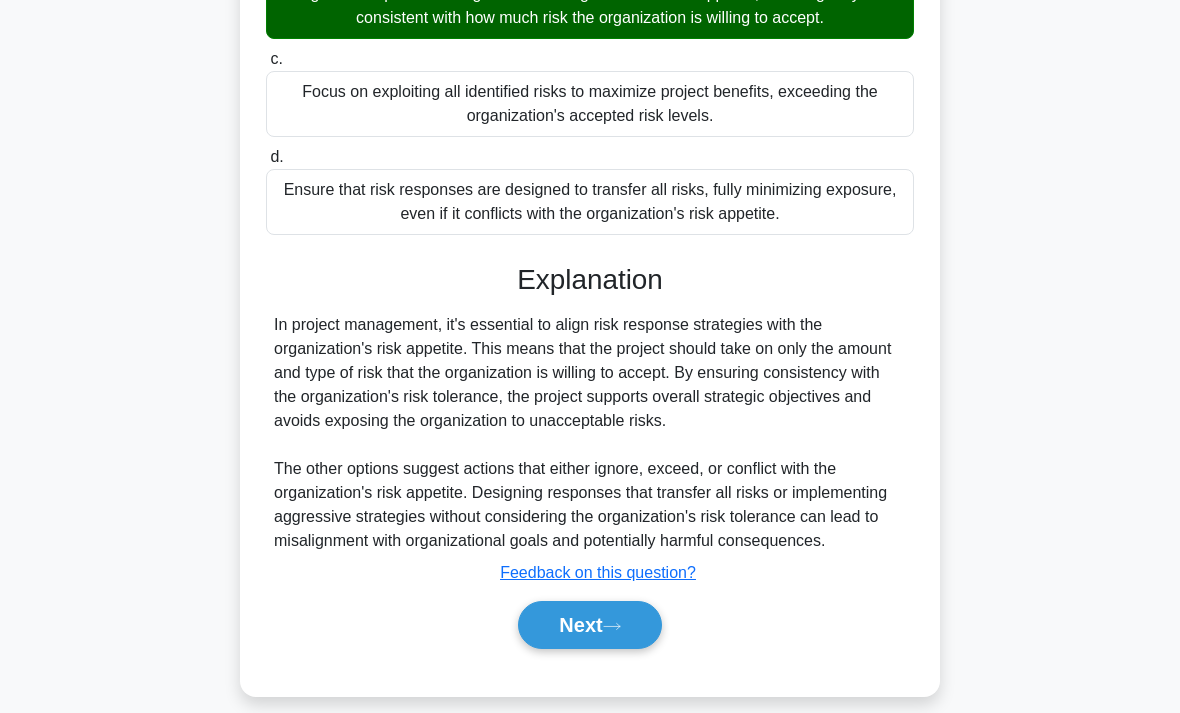click on "Next" at bounding box center (589, 625) 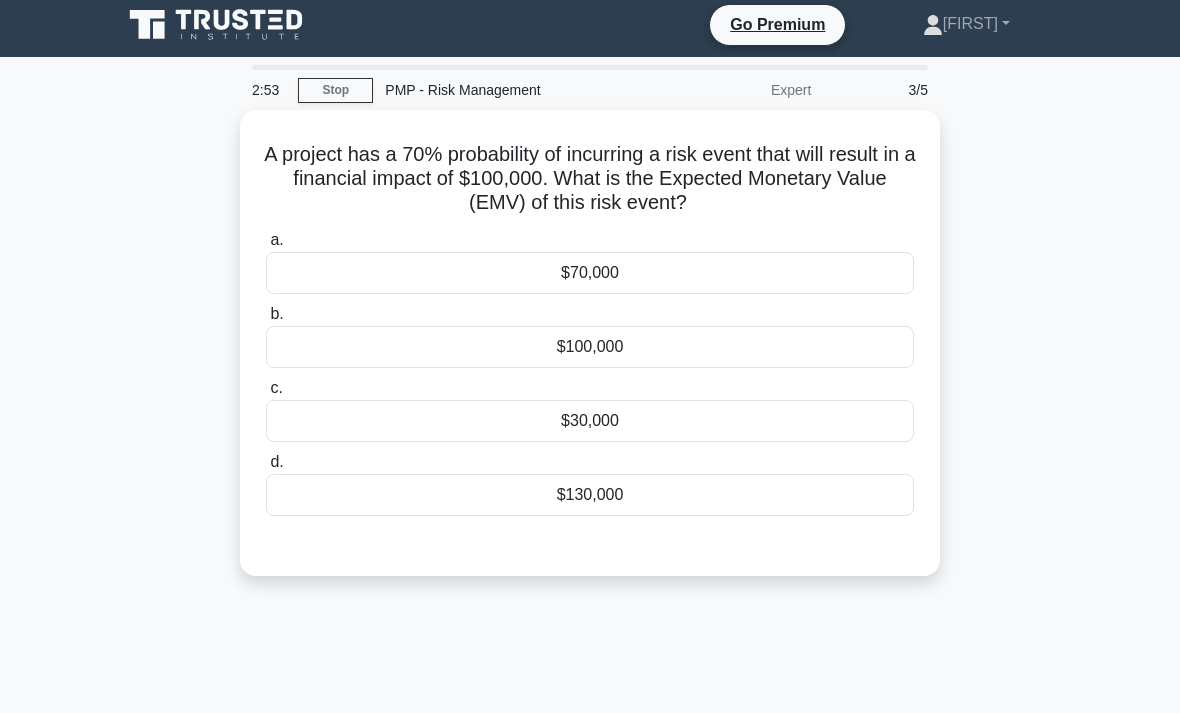 scroll, scrollTop: 5, scrollLeft: 0, axis: vertical 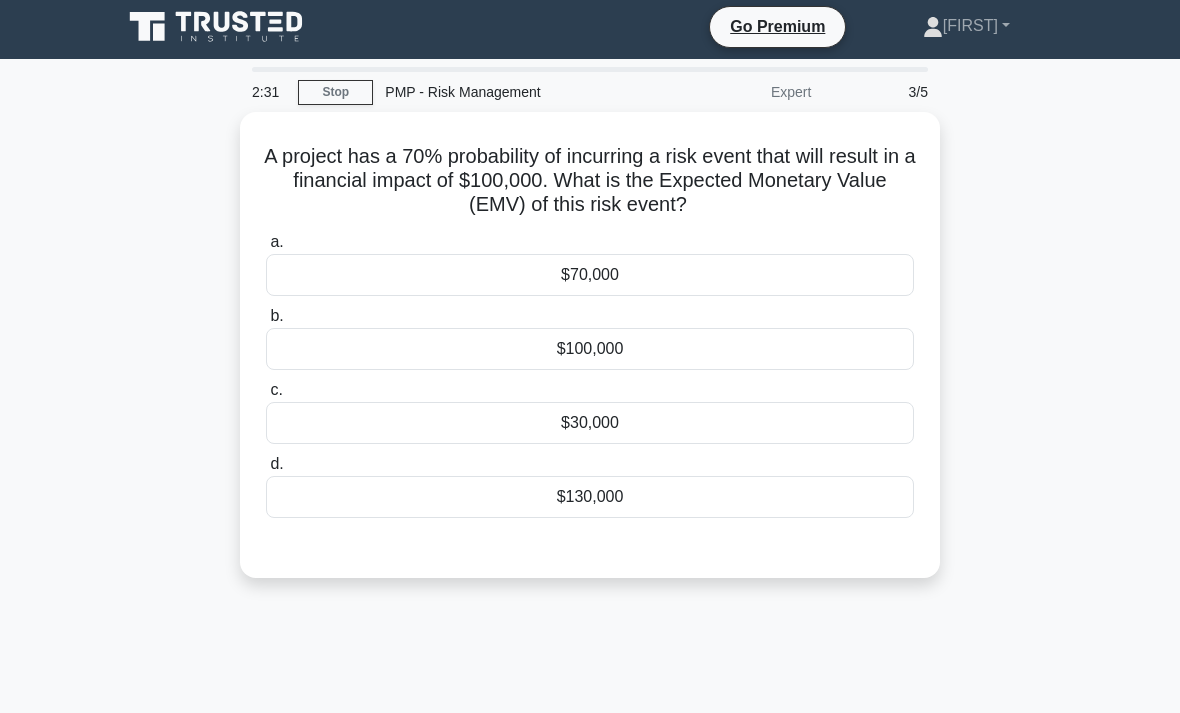 click on "$30,000" at bounding box center (590, 423) 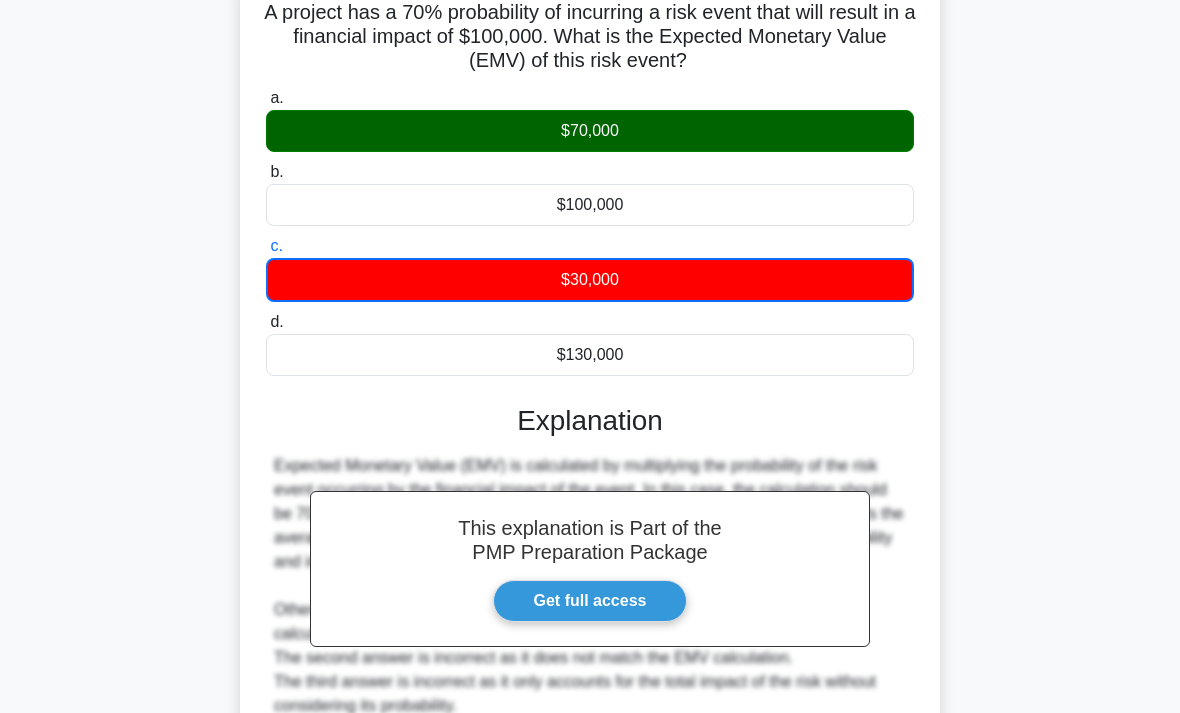 scroll, scrollTop: 194, scrollLeft: 0, axis: vertical 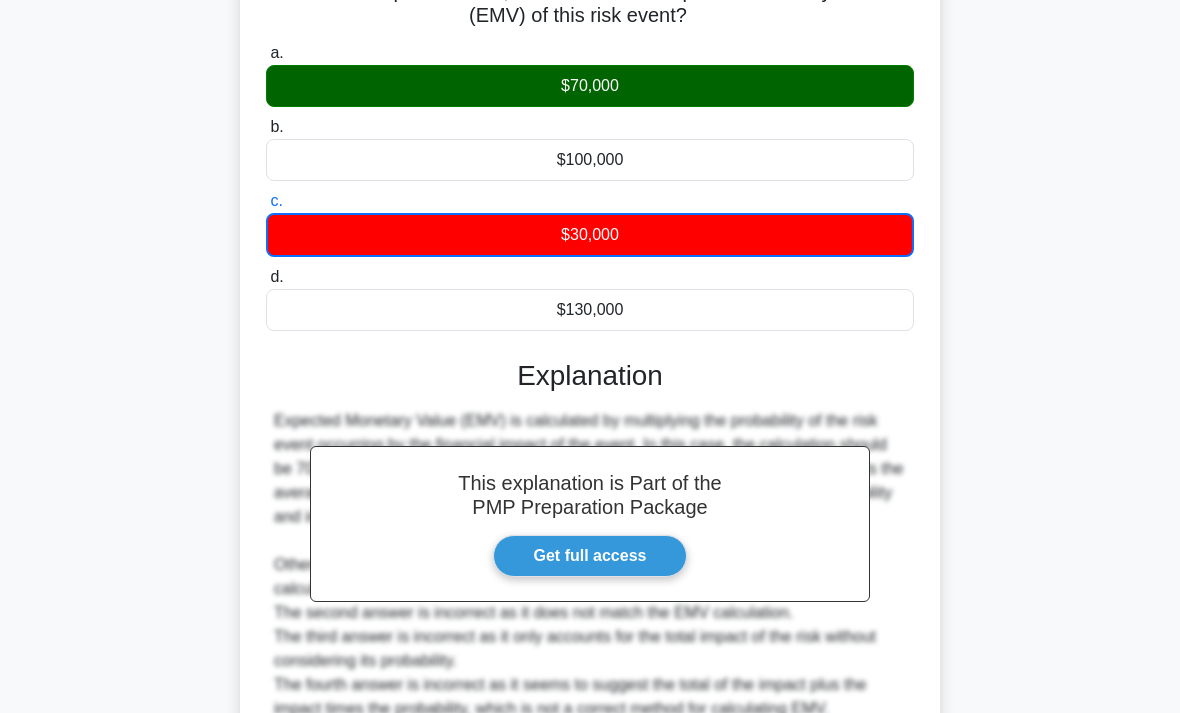 click on "Get full access" at bounding box center (590, 556) 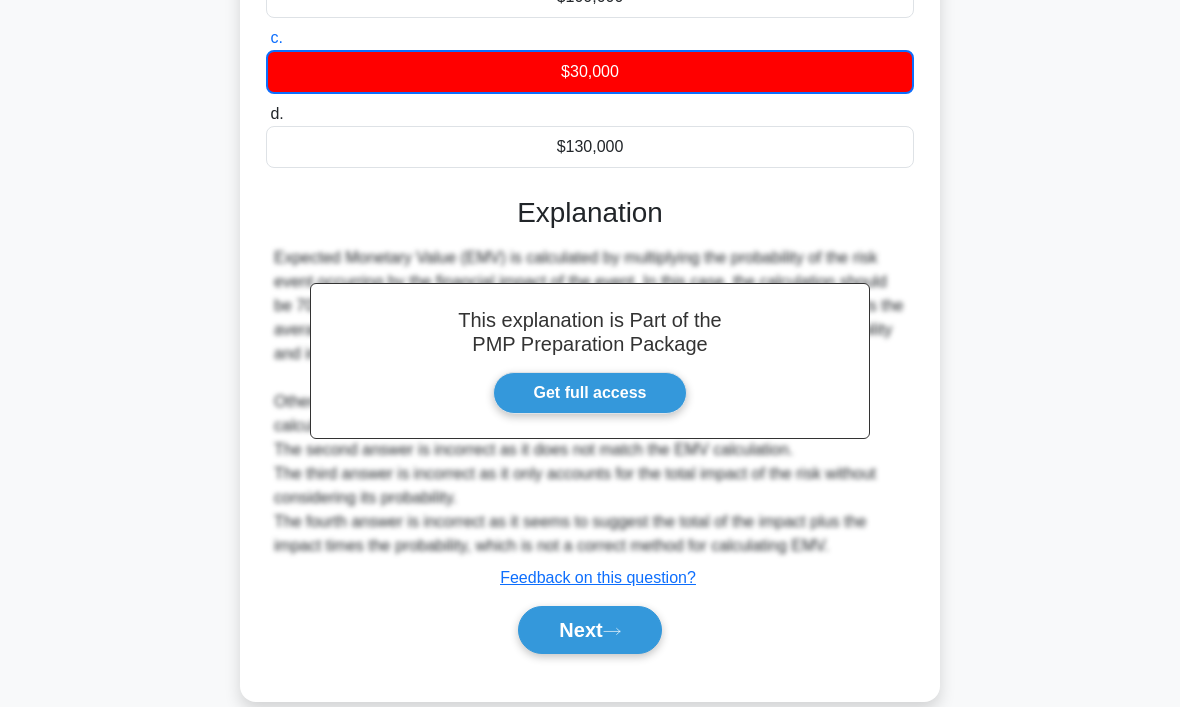 scroll, scrollTop: 338, scrollLeft: 0, axis: vertical 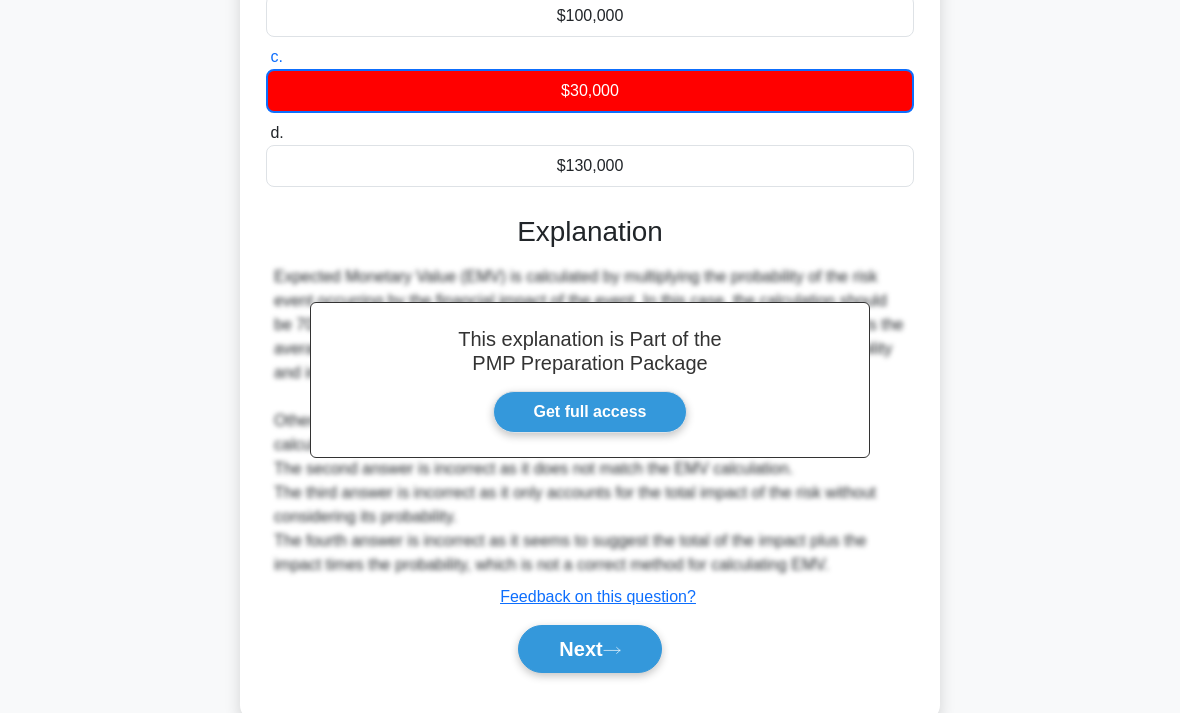click on "Next" at bounding box center (589, 649) 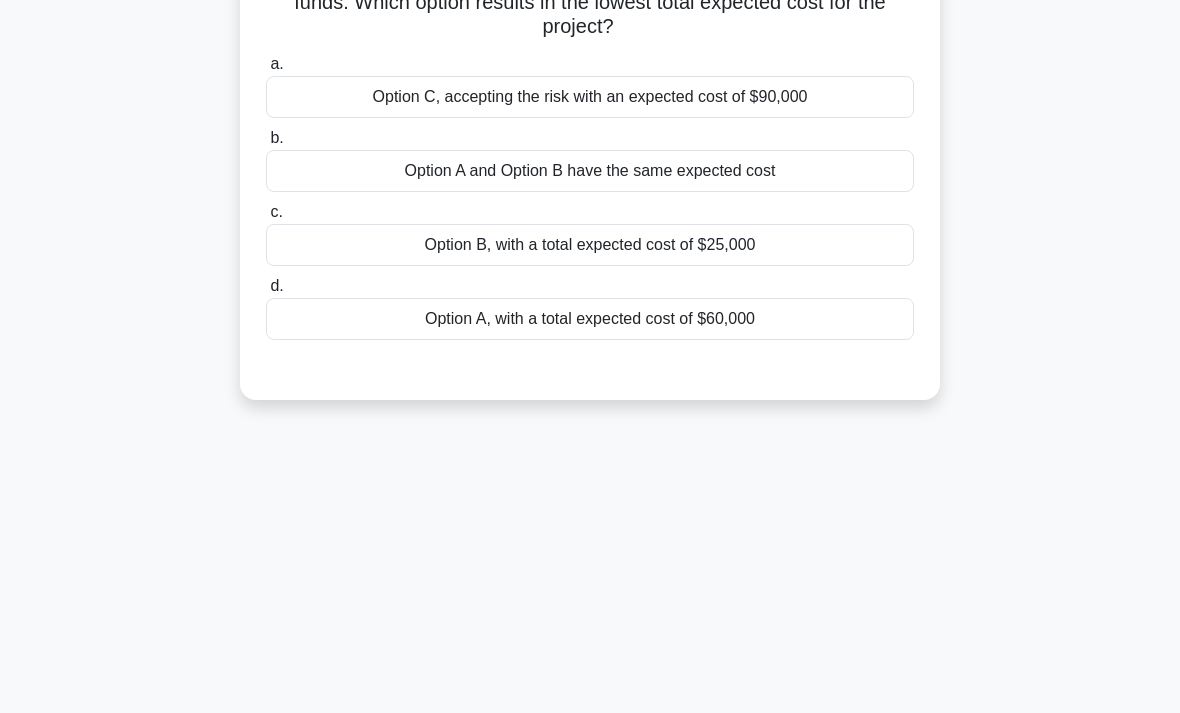 click on "2:04
Stop
PMP  - Risk Management
Expert
4/5
A project manager is dealing with a risk that has a 60% probability of occurrence and an impact of $150,000. The manager is considering the following risk response strategies:
Option A: Spend $30,000 on mitigation efforts to reduce the probability of the risk occurring to 20%.
Option B: Purchase insurance at a cost of $25,000 that will completely cover the cost if the risk occurs.
Option C: Accept the risk without allocating any funds.
Which option results in the lowest total expected cost for the project?
.spinner_0XTQ{transform-origin:center;animation:spinner_y6GP .75s linear infinite}@keyframes spinner_y6GP{100%{transform:rotate(360deg)}}
a. b." at bounding box center [590, 269] 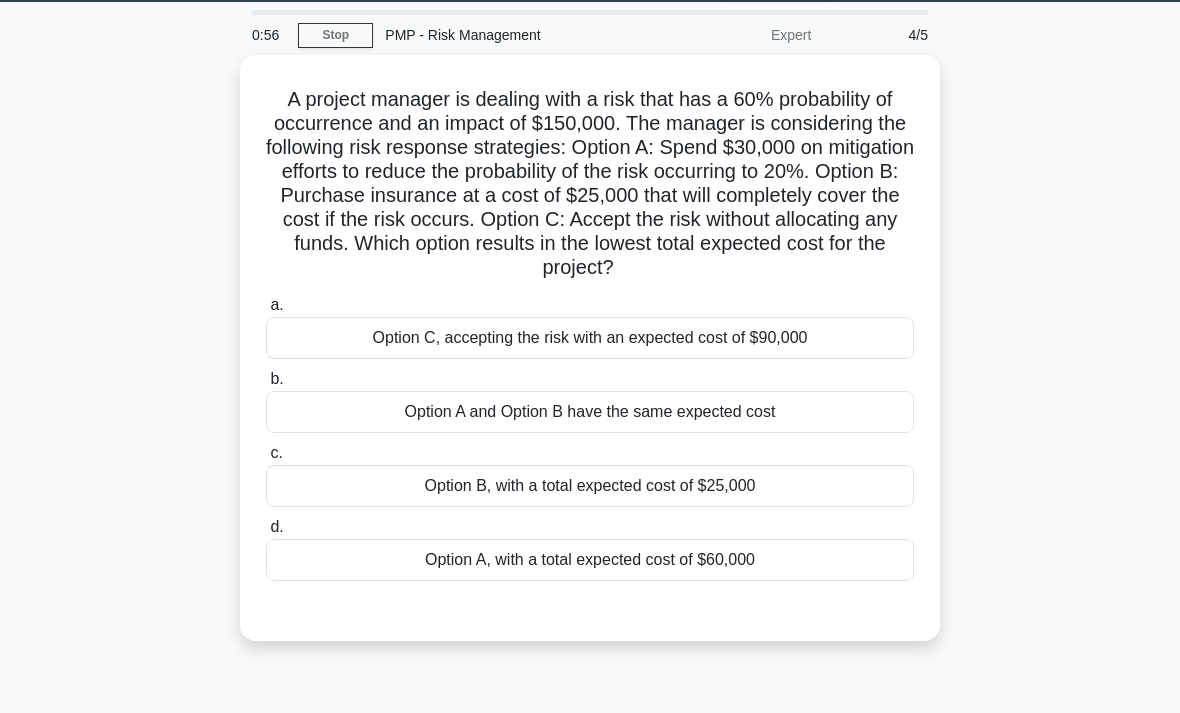 scroll, scrollTop: 63, scrollLeft: 0, axis: vertical 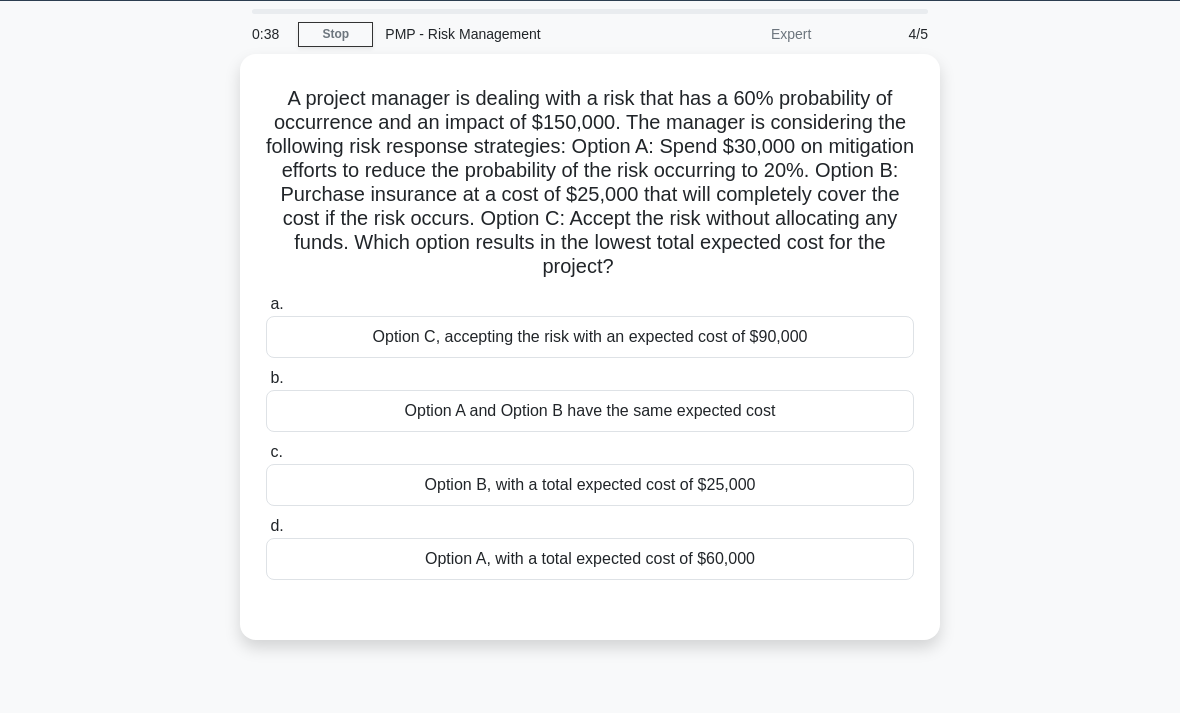 click on "Option B, with a total expected cost of $25,000" at bounding box center (590, 485) 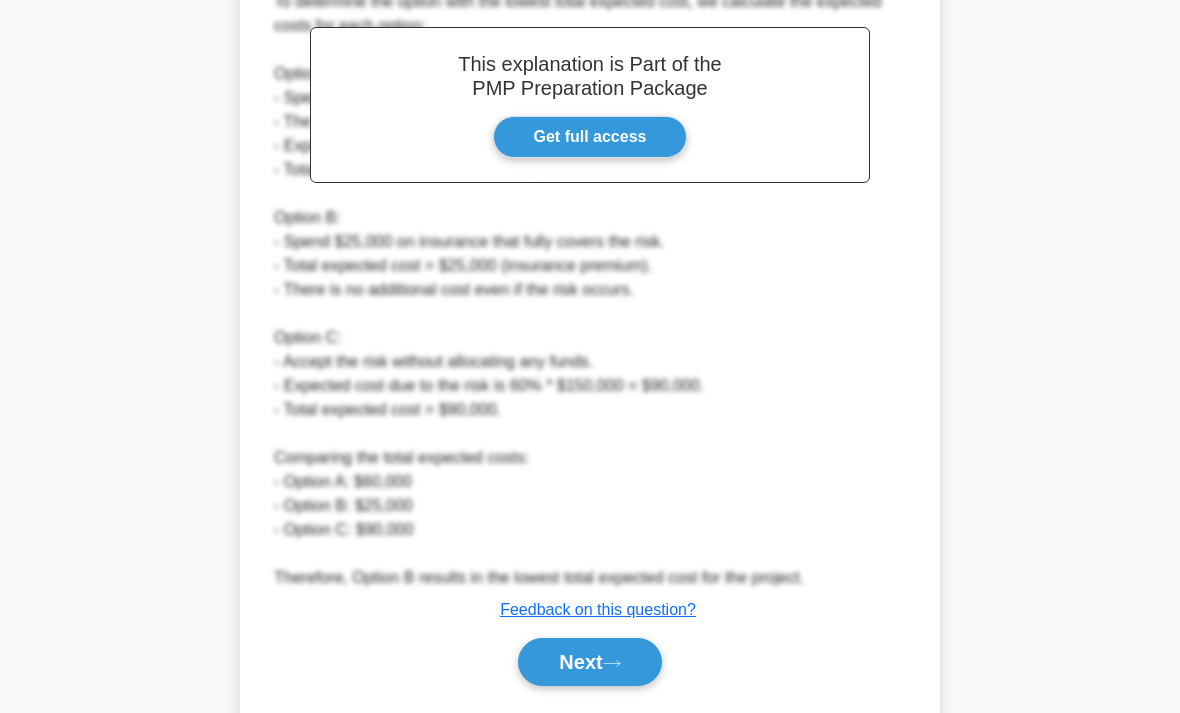 scroll, scrollTop: 768, scrollLeft: 0, axis: vertical 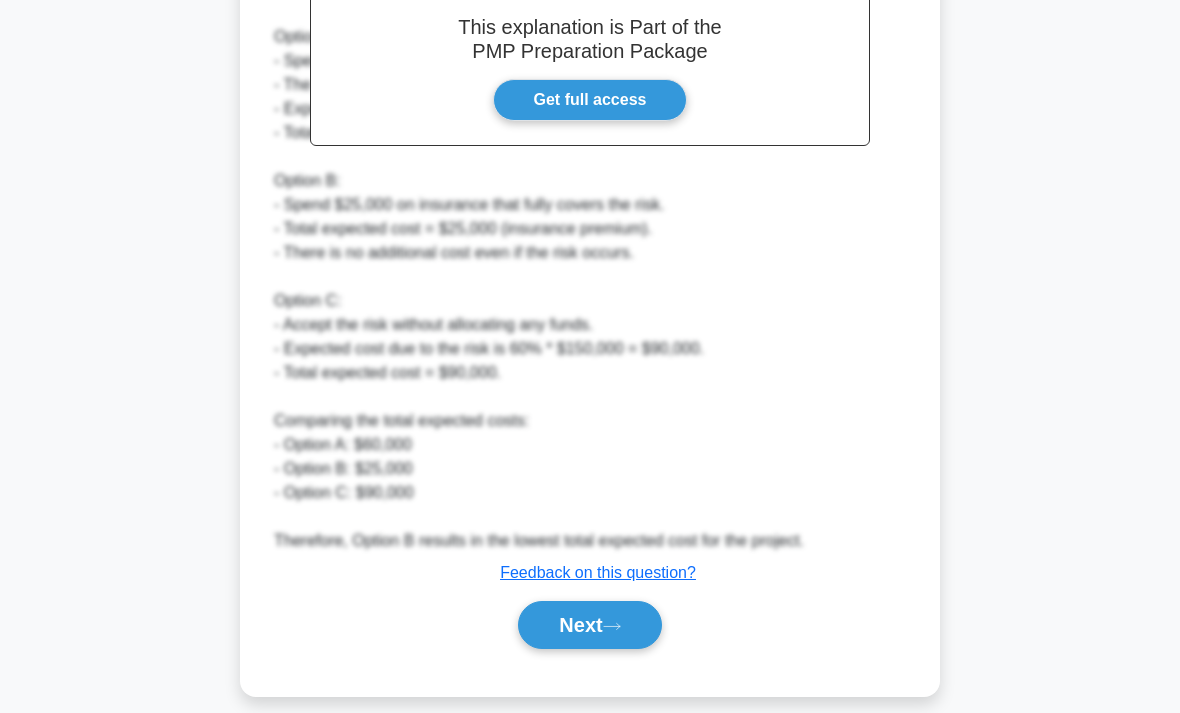 click on "Next" at bounding box center [589, 625] 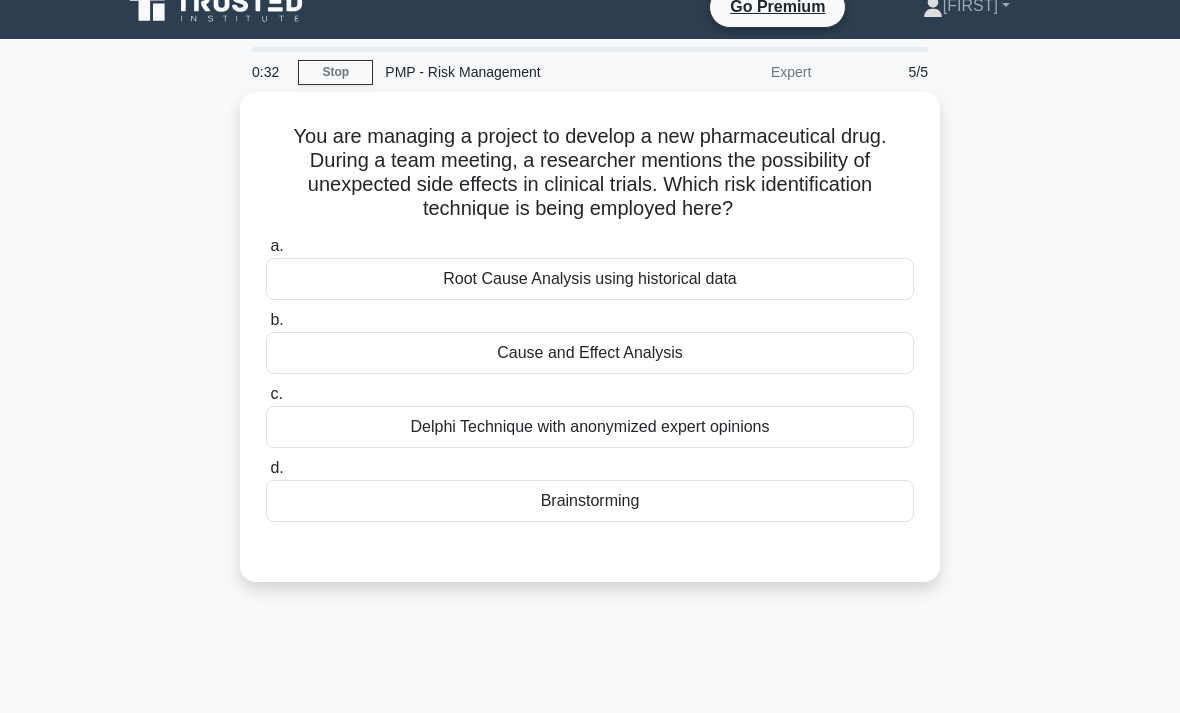 scroll, scrollTop: 0, scrollLeft: 0, axis: both 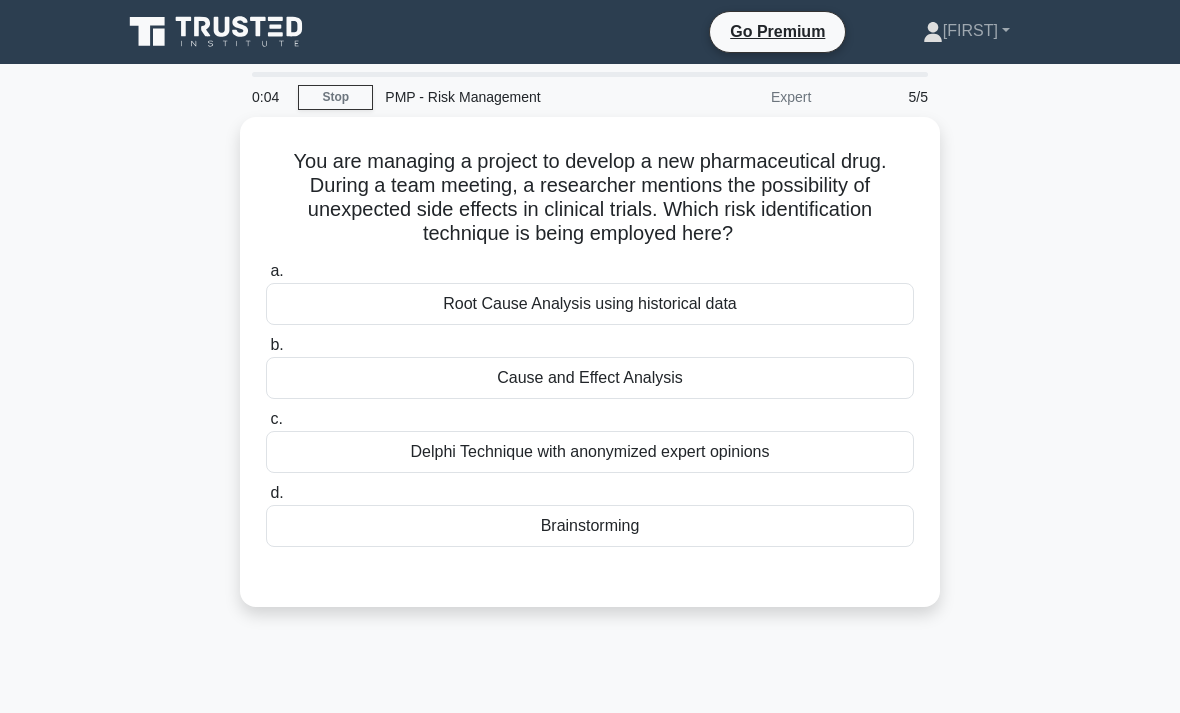 click on "Cause and Effect Analysis" at bounding box center [590, 378] 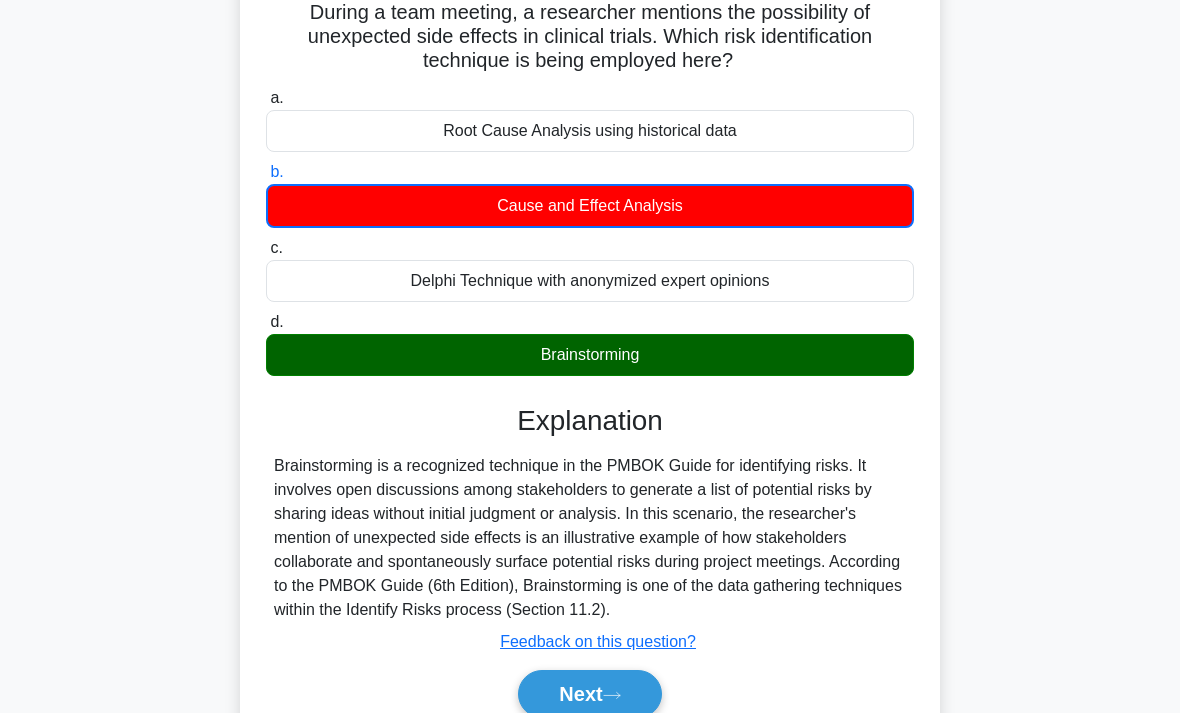 scroll, scrollTop: 303, scrollLeft: 0, axis: vertical 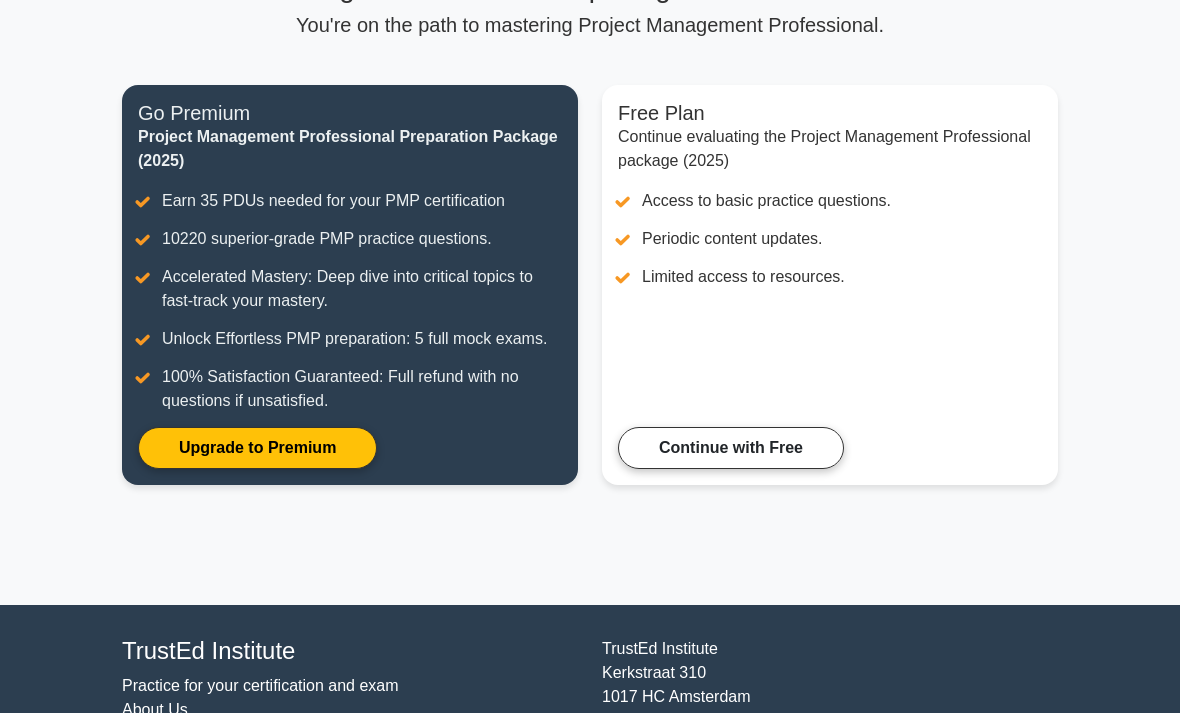 click on "Continue with Free" at bounding box center [731, 448] 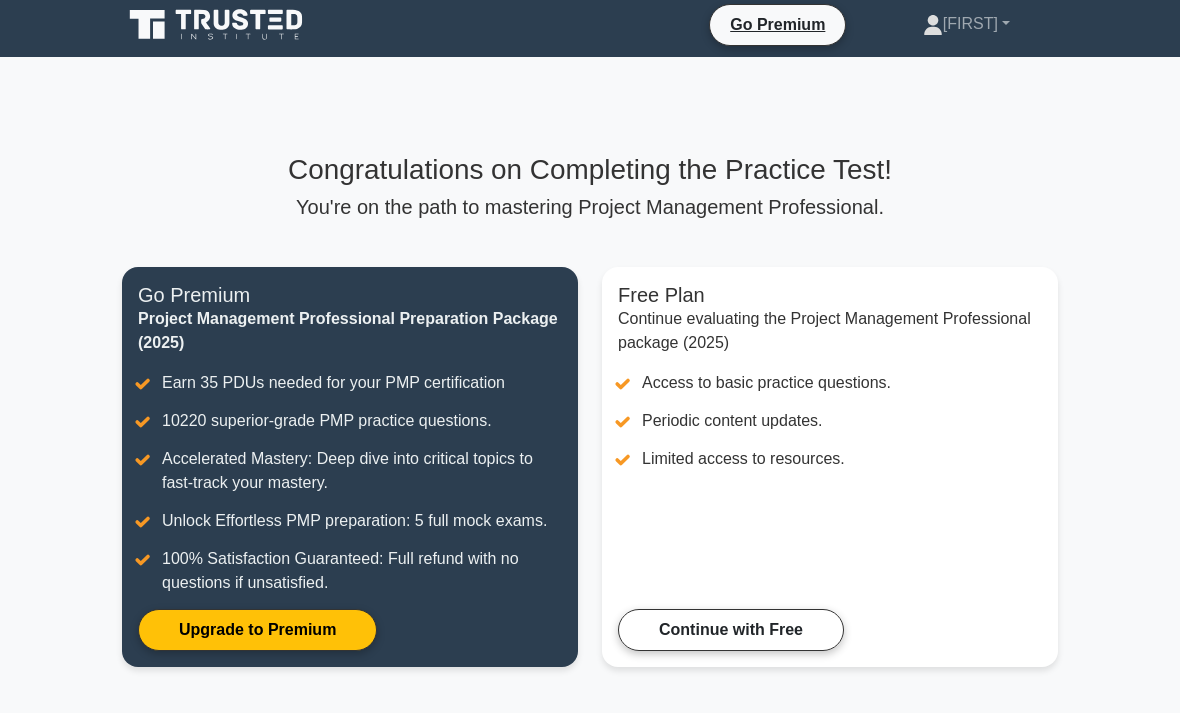 scroll, scrollTop: 0, scrollLeft: 0, axis: both 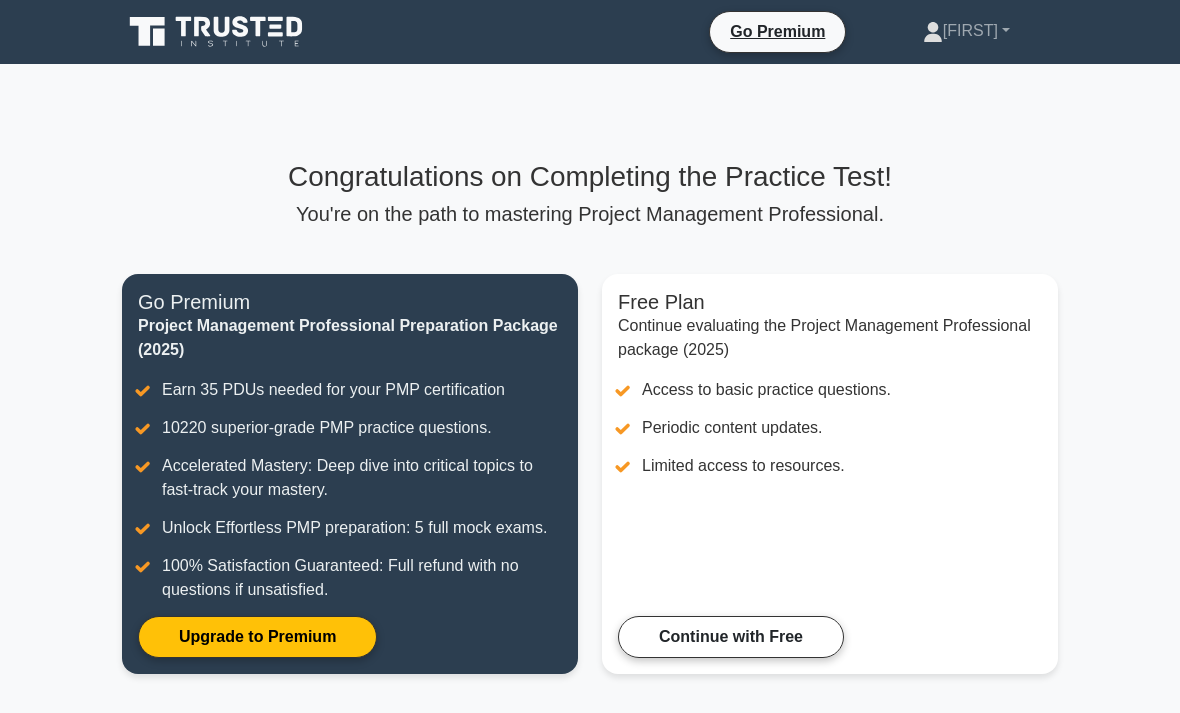 click on "Upgrade to Premium" at bounding box center [257, 637] 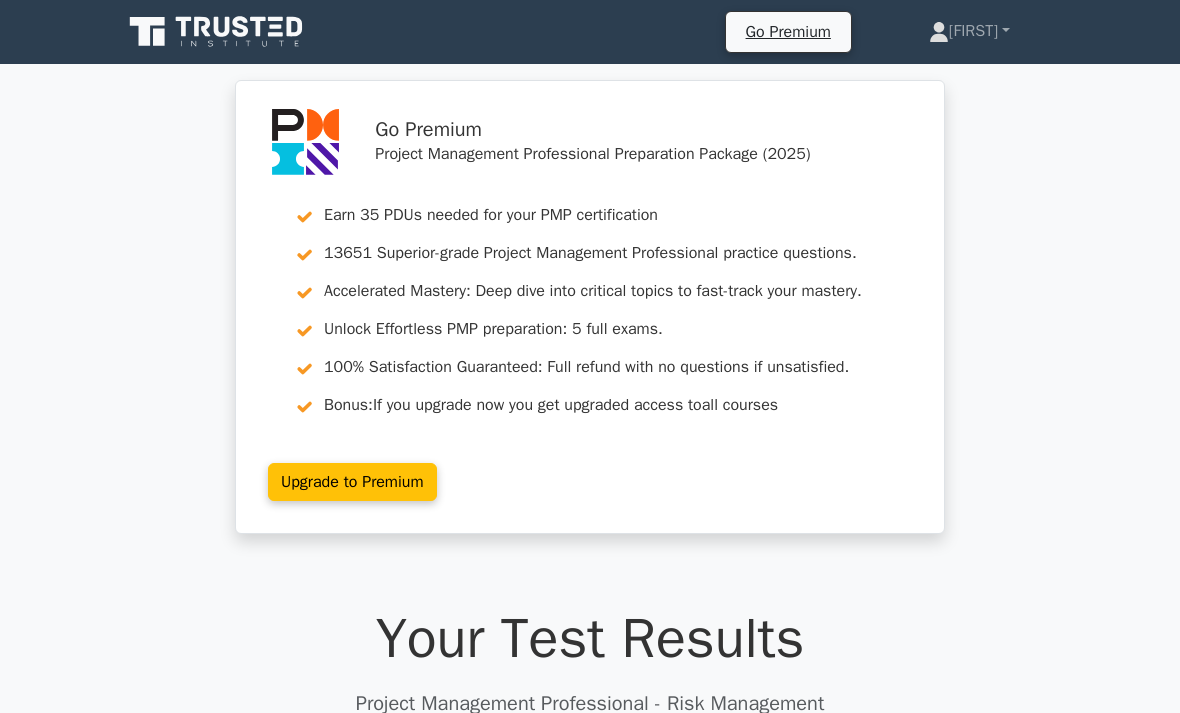 scroll, scrollTop: 0, scrollLeft: 0, axis: both 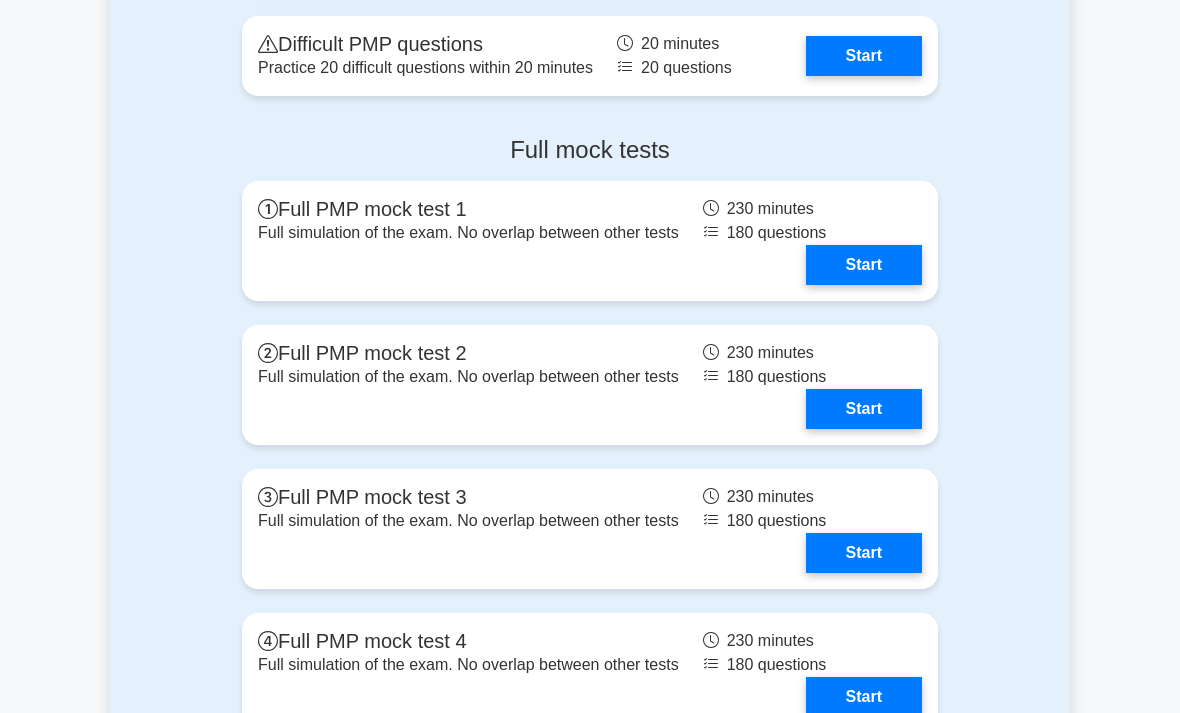 click on "Start" at bounding box center (864, 265) 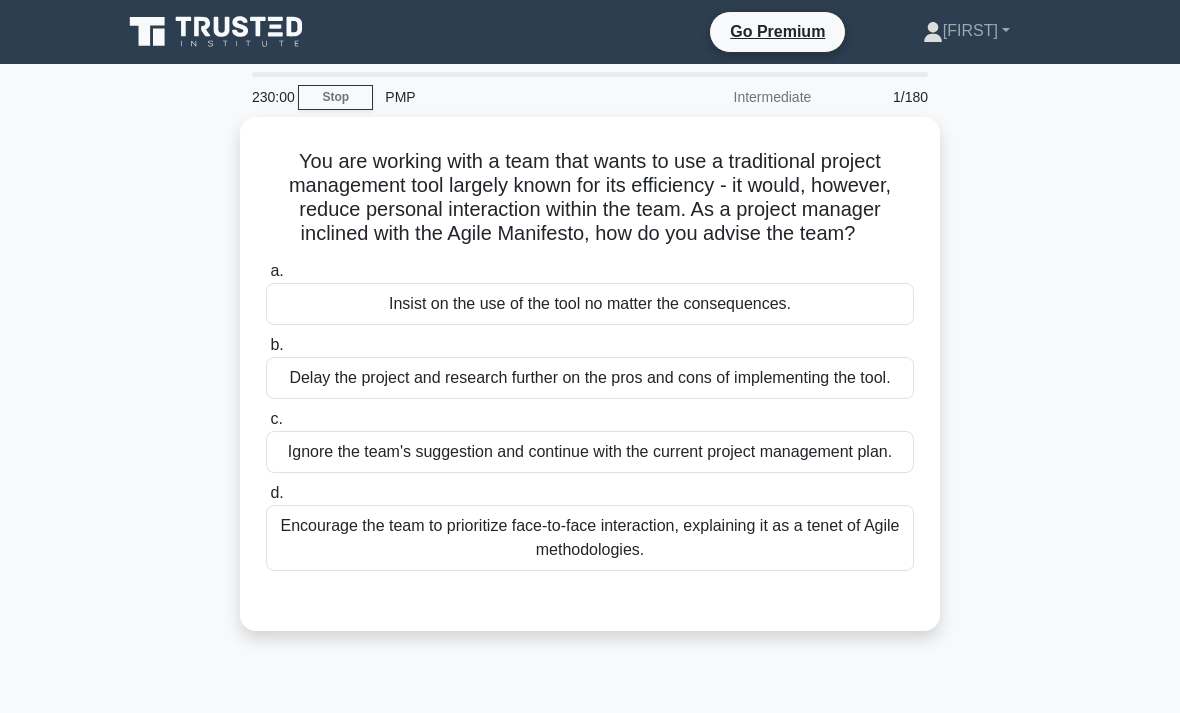 scroll, scrollTop: 0, scrollLeft: 0, axis: both 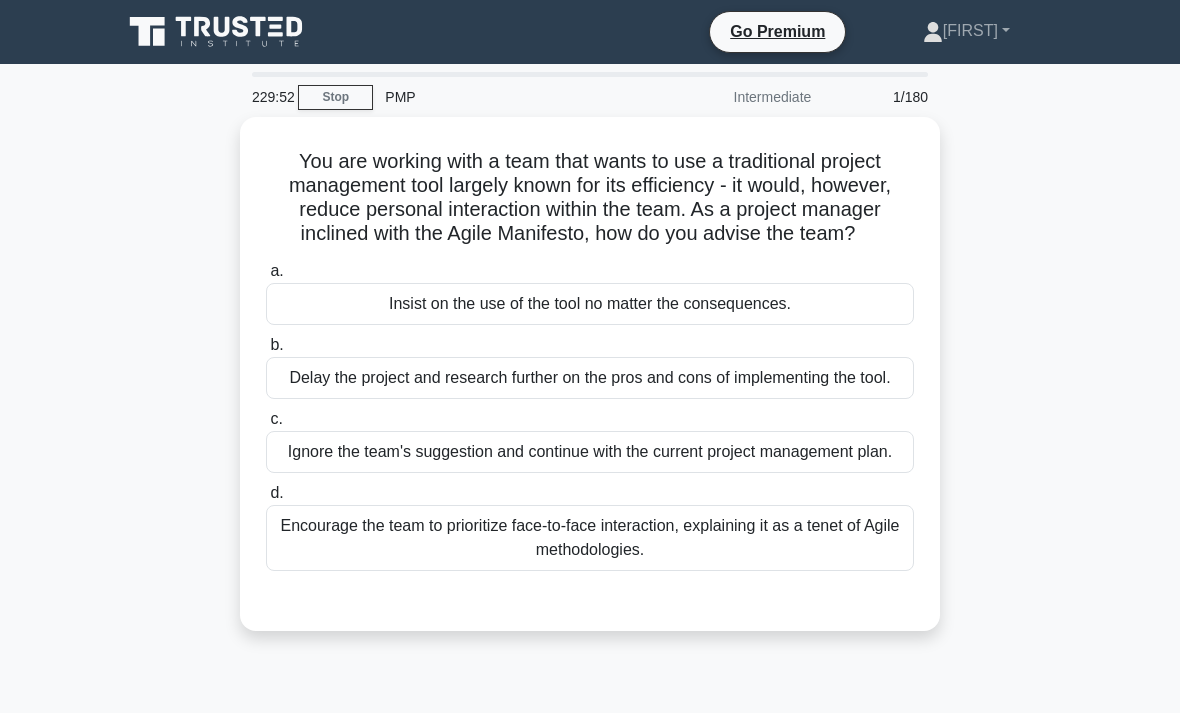 click on "[FIRST]" at bounding box center (966, 31) 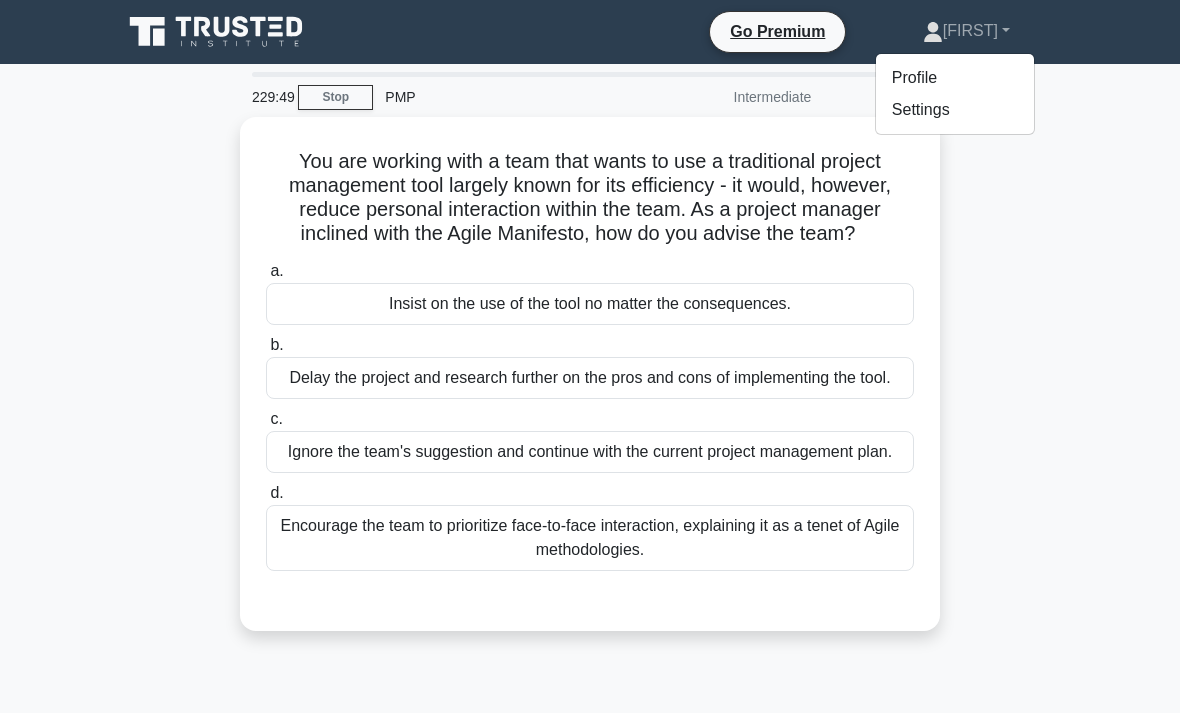 click on "Profile" at bounding box center (955, 78) 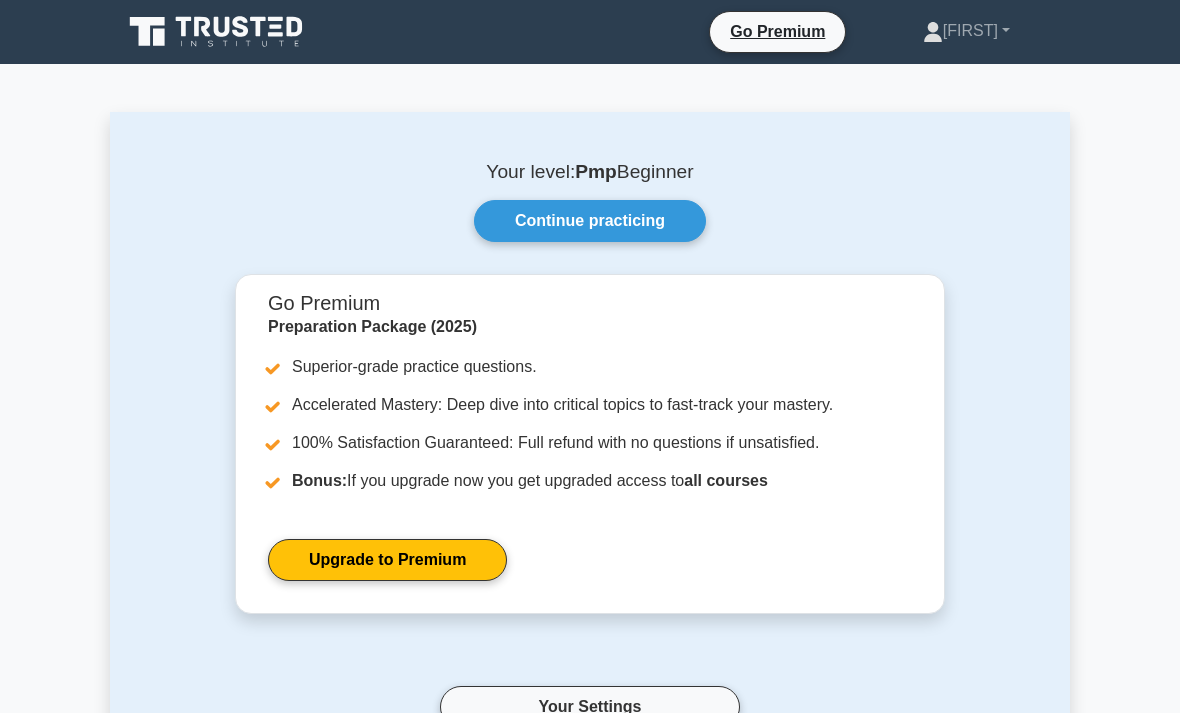 scroll, scrollTop: 0, scrollLeft: 0, axis: both 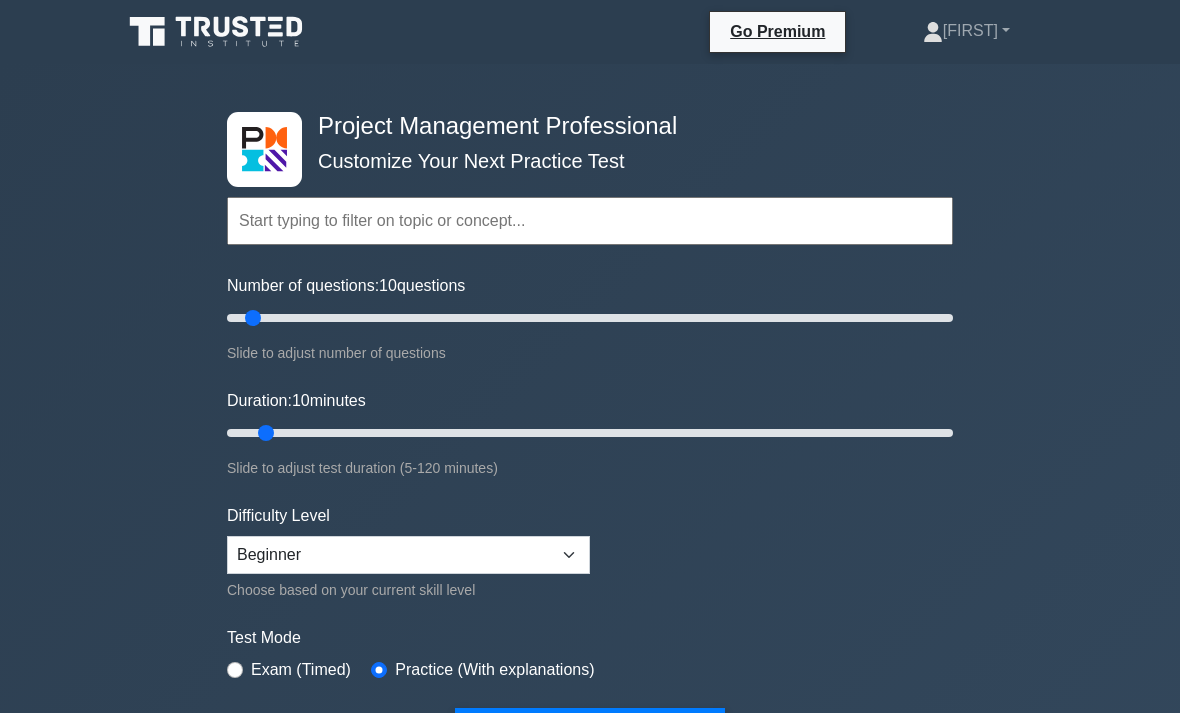 click at bounding box center [590, 221] 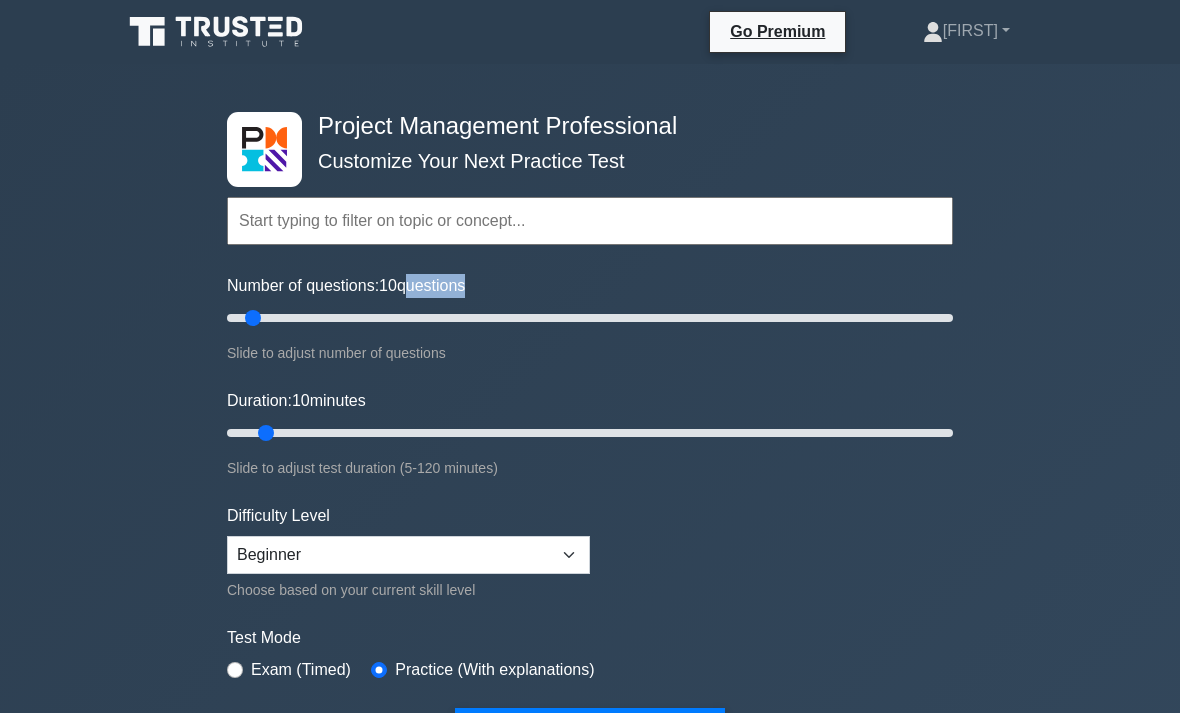 click on "Project Management Professional
Customize Your Next Practice Test
Topics
Scope Management
Time Management
Cost Management
Quality Management
Risk Management
Integration Management
Human Resource Management
Concepts" at bounding box center [590, 674] 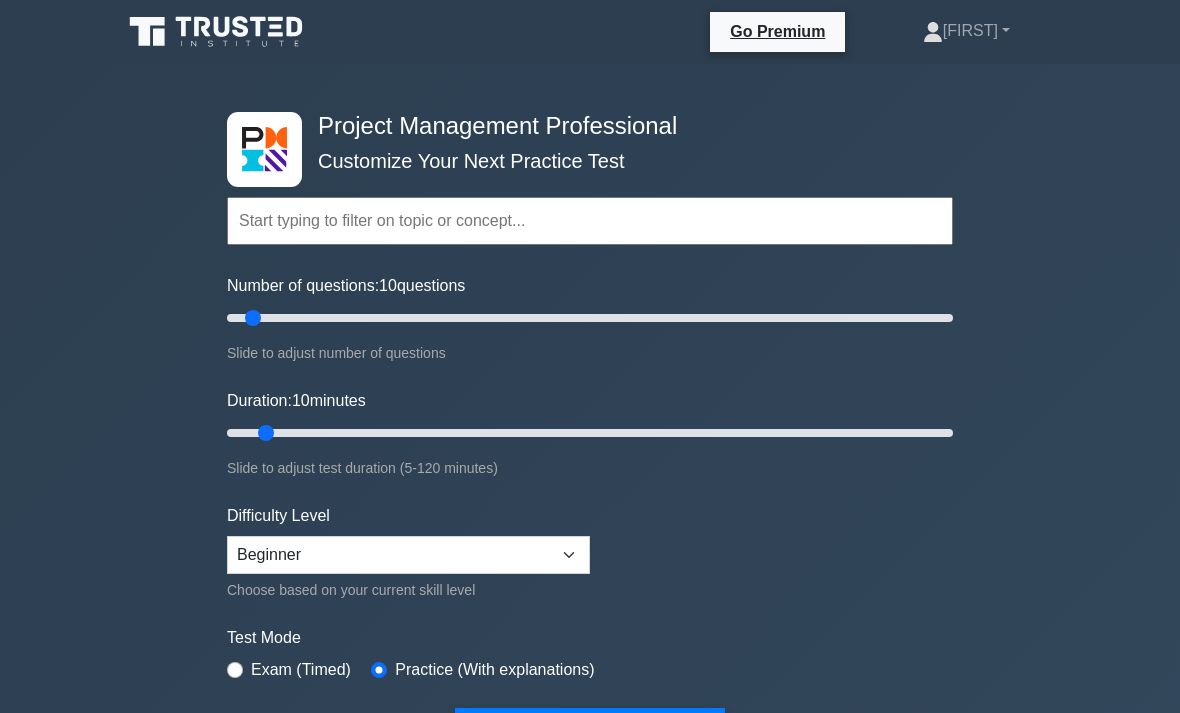 click at bounding box center [590, 221] 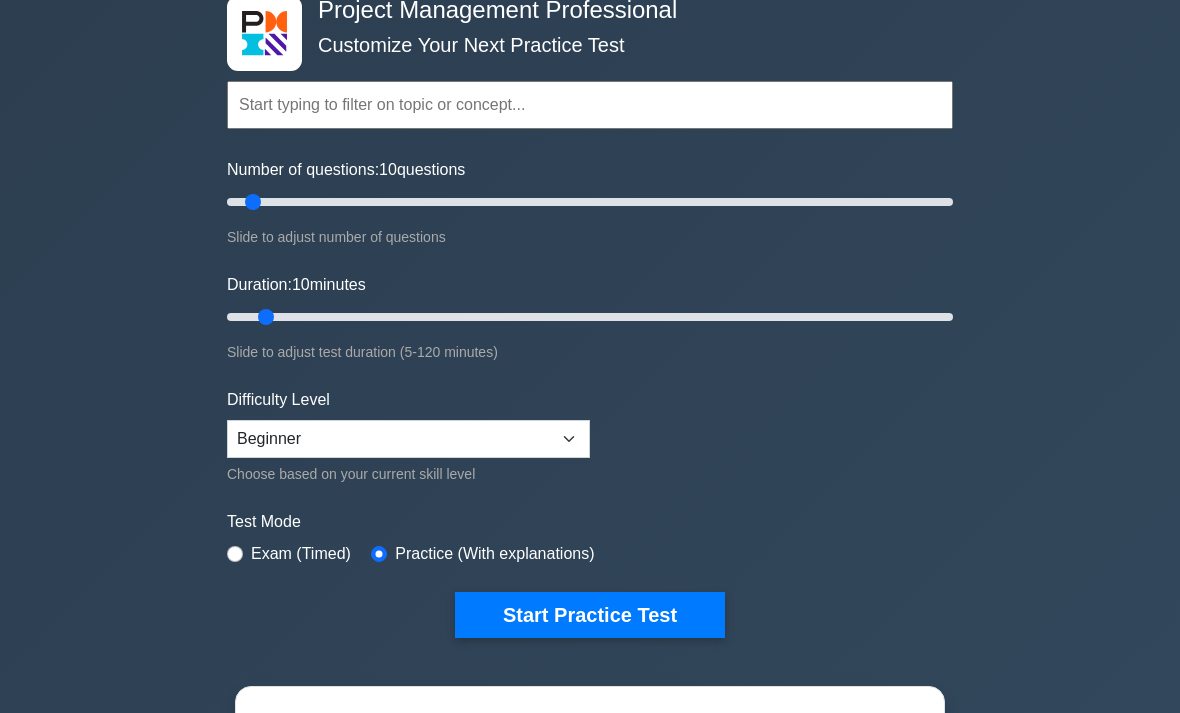 scroll, scrollTop: 129, scrollLeft: 0, axis: vertical 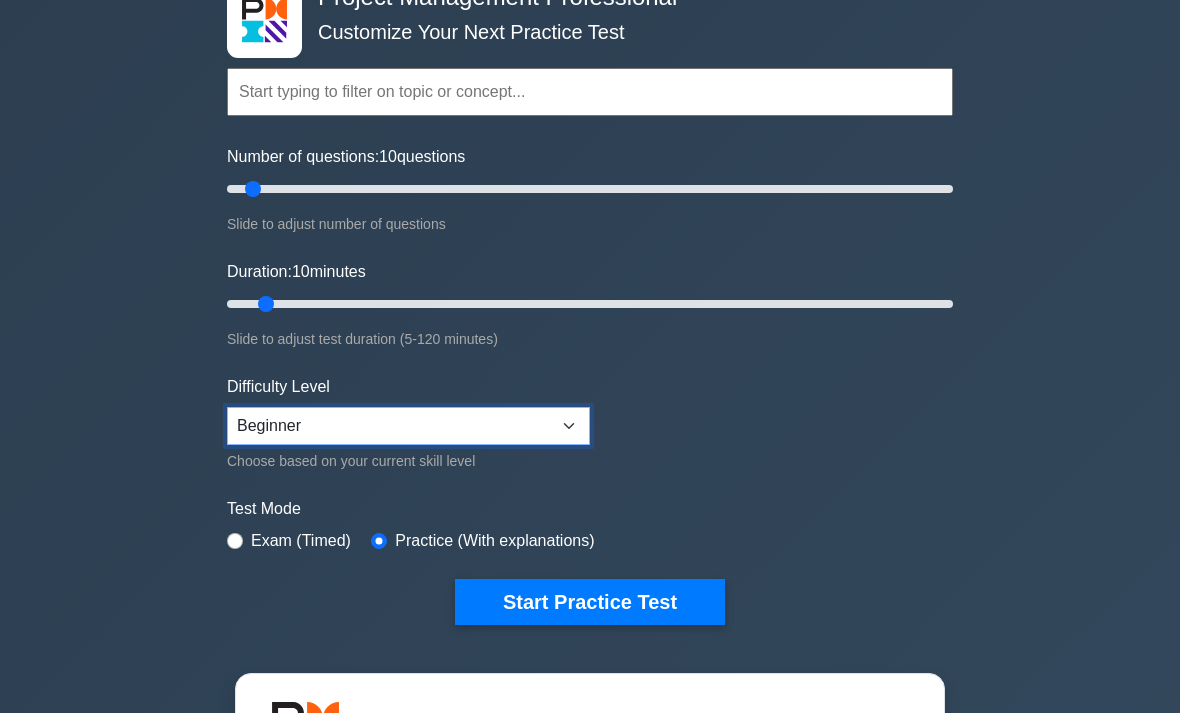 click on "Beginner
Intermediate
Expert" at bounding box center (408, 426) 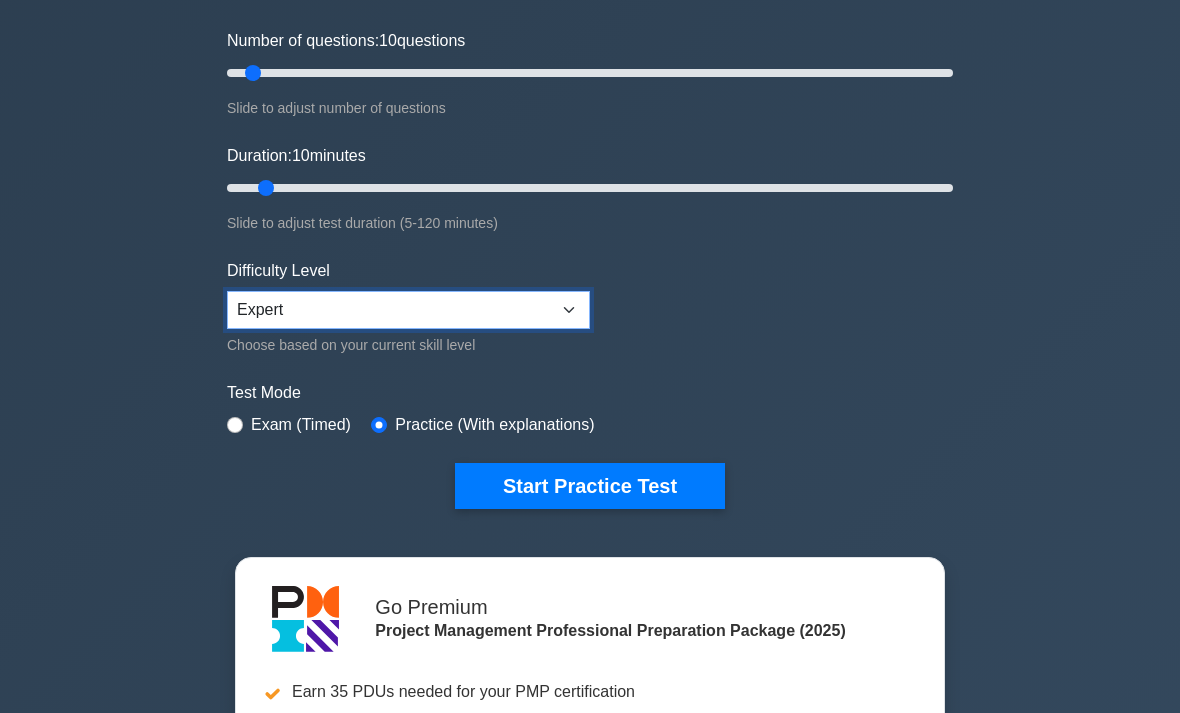 scroll, scrollTop: 0, scrollLeft: 0, axis: both 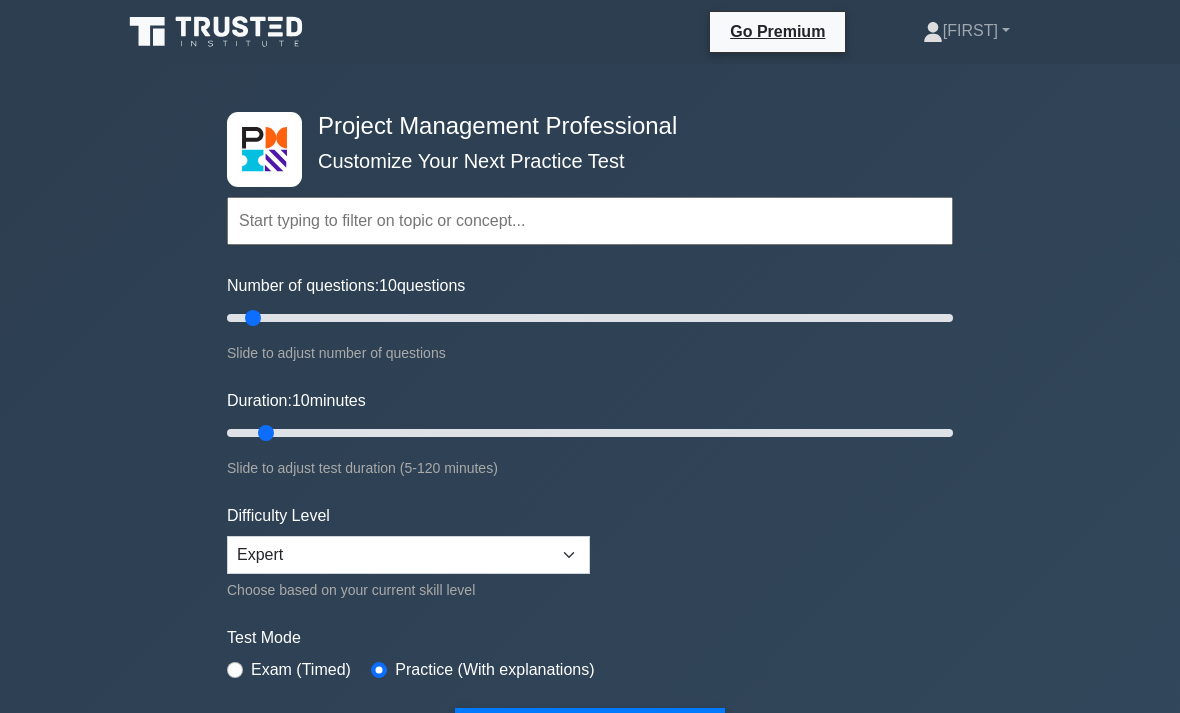 click on "[FIRST]" at bounding box center (966, 31) 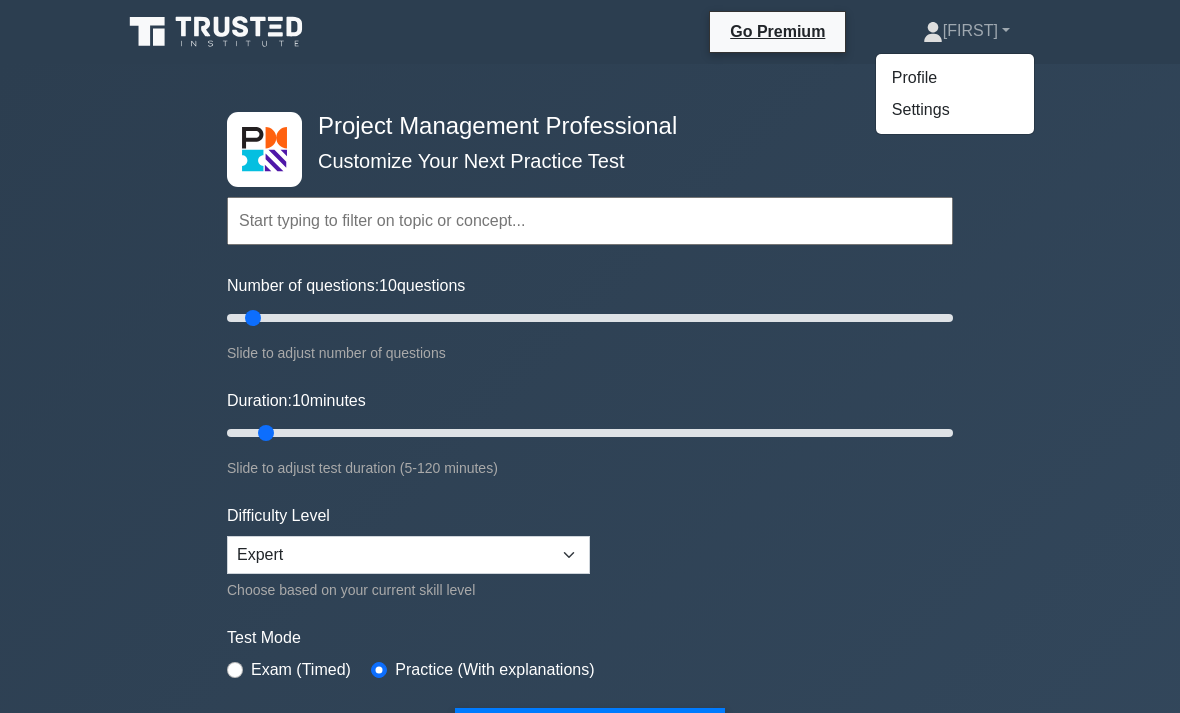 click on "Profile" at bounding box center [955, 78] 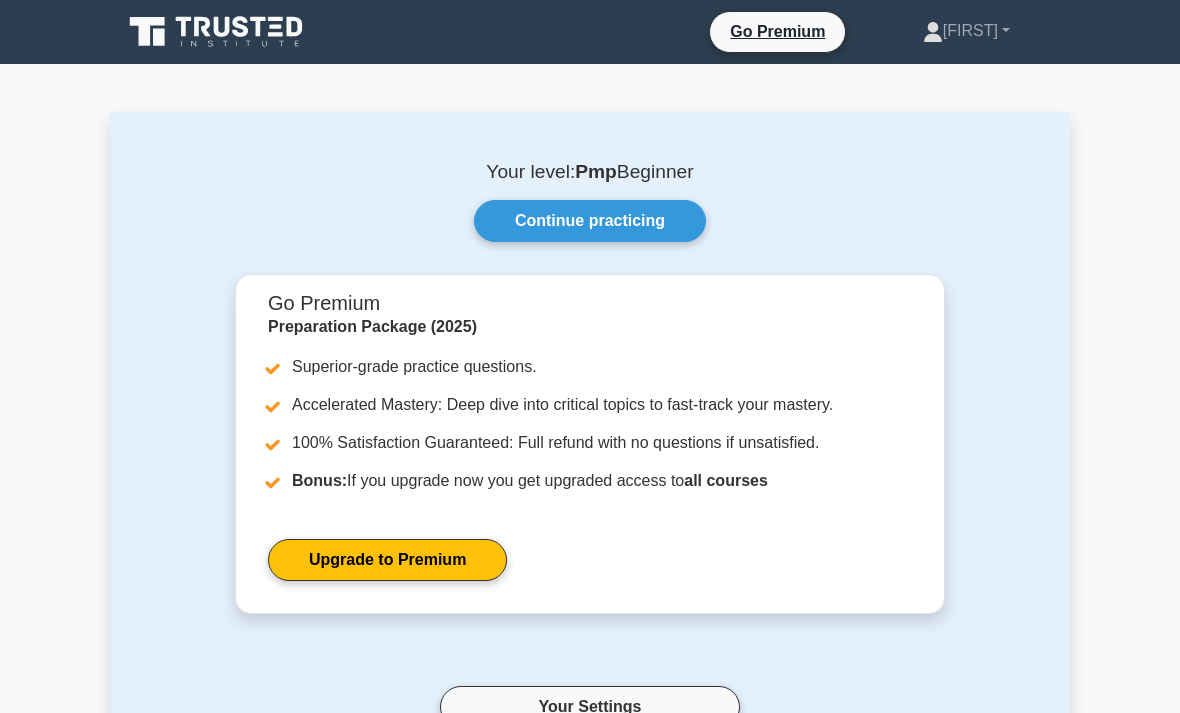 scroll, scrollTop: 0, scrollLeft: 0, axis: both 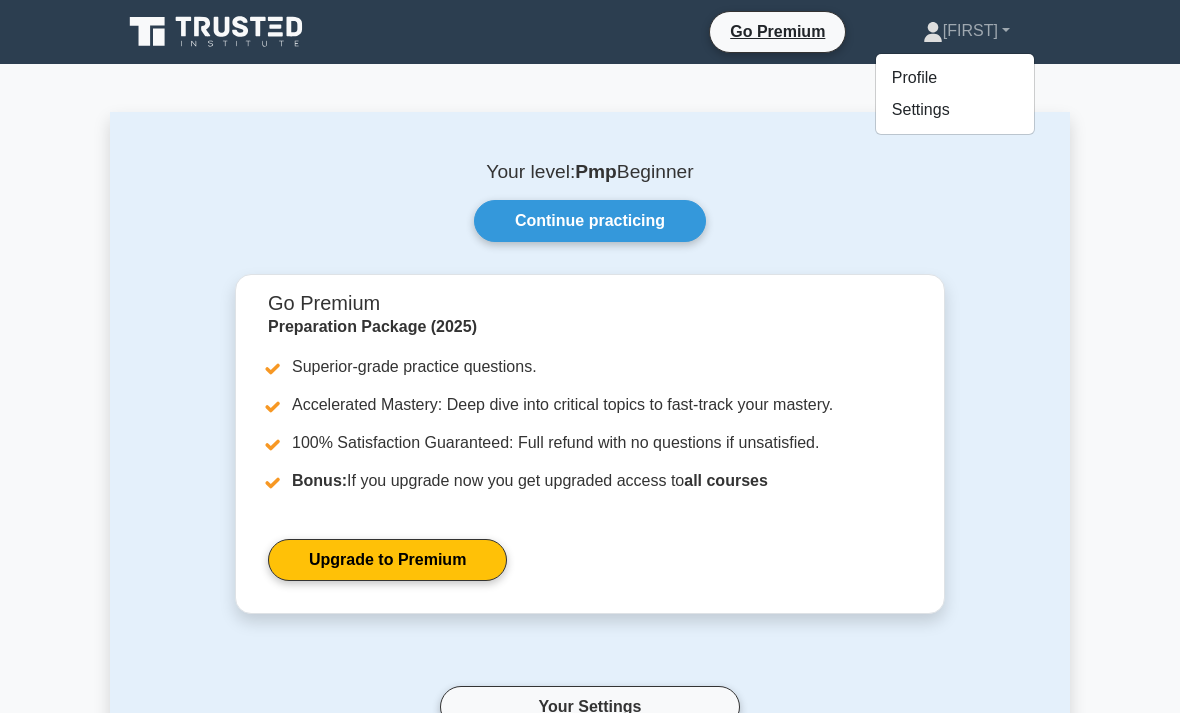 click on "Settings" at bounding box center [955, 110] 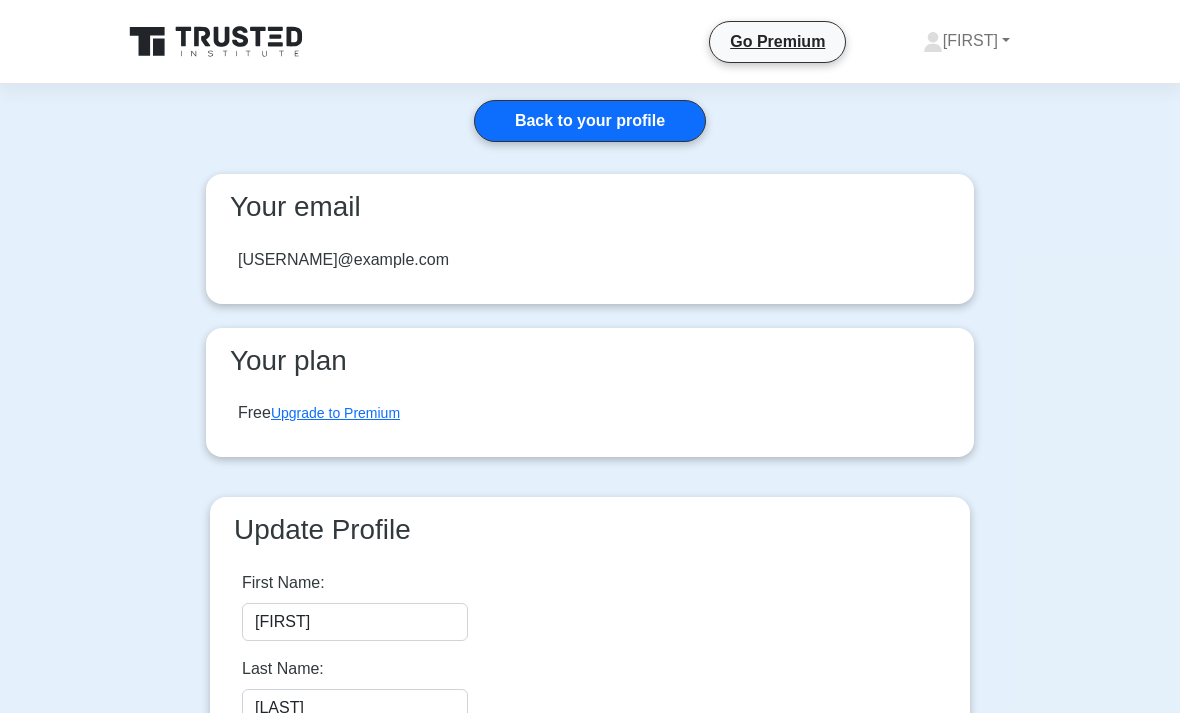 scroll, scrollTop: 0, scrollLeft: 0, axis: both 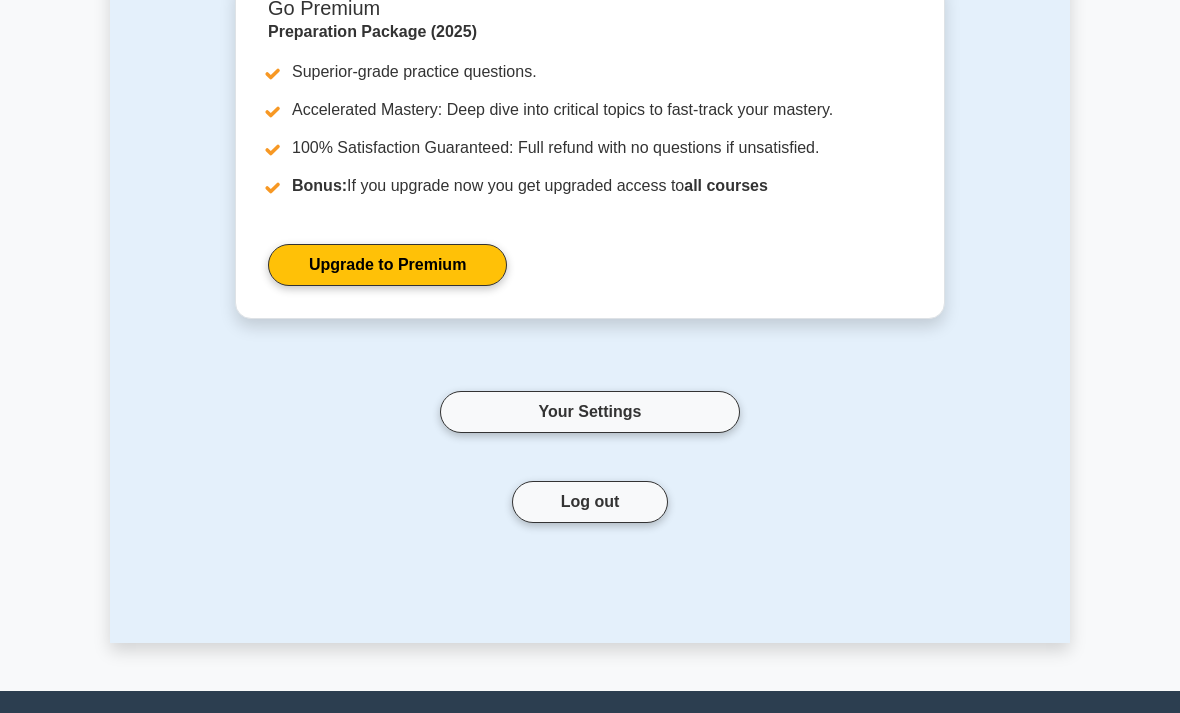 click on "Log out" at bounding box center [590, 503] 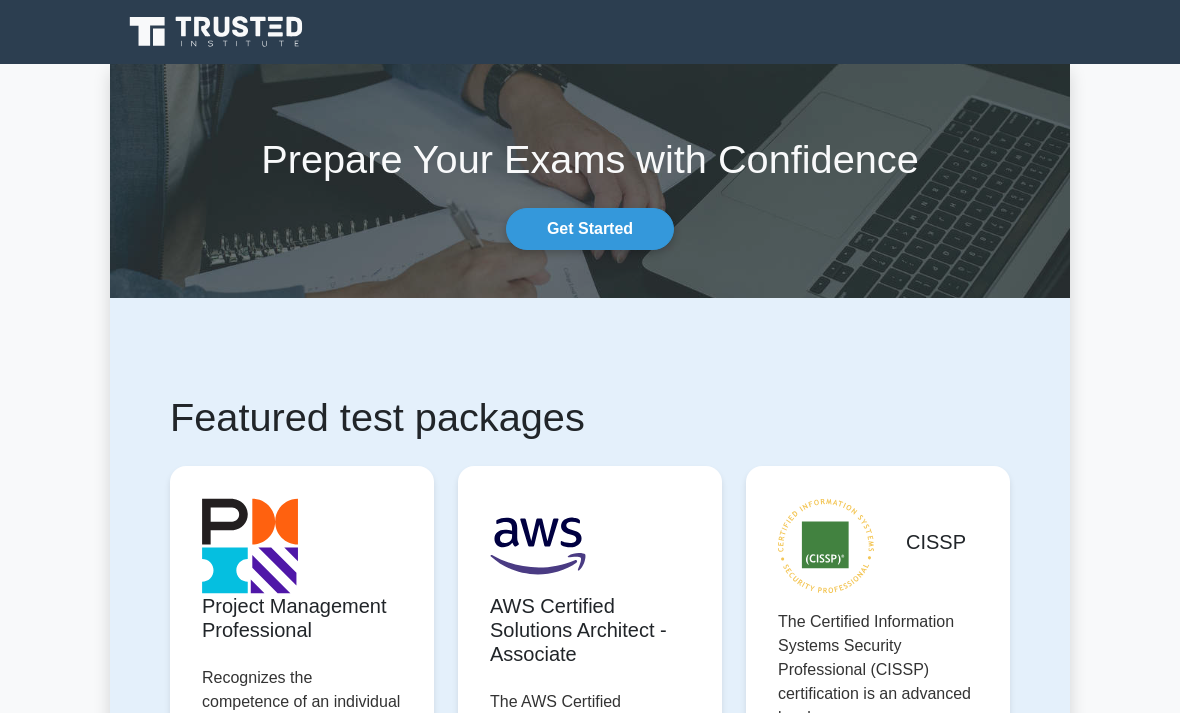 scroll, scrollTop: 0, scrollLeft: 0, axis: both 